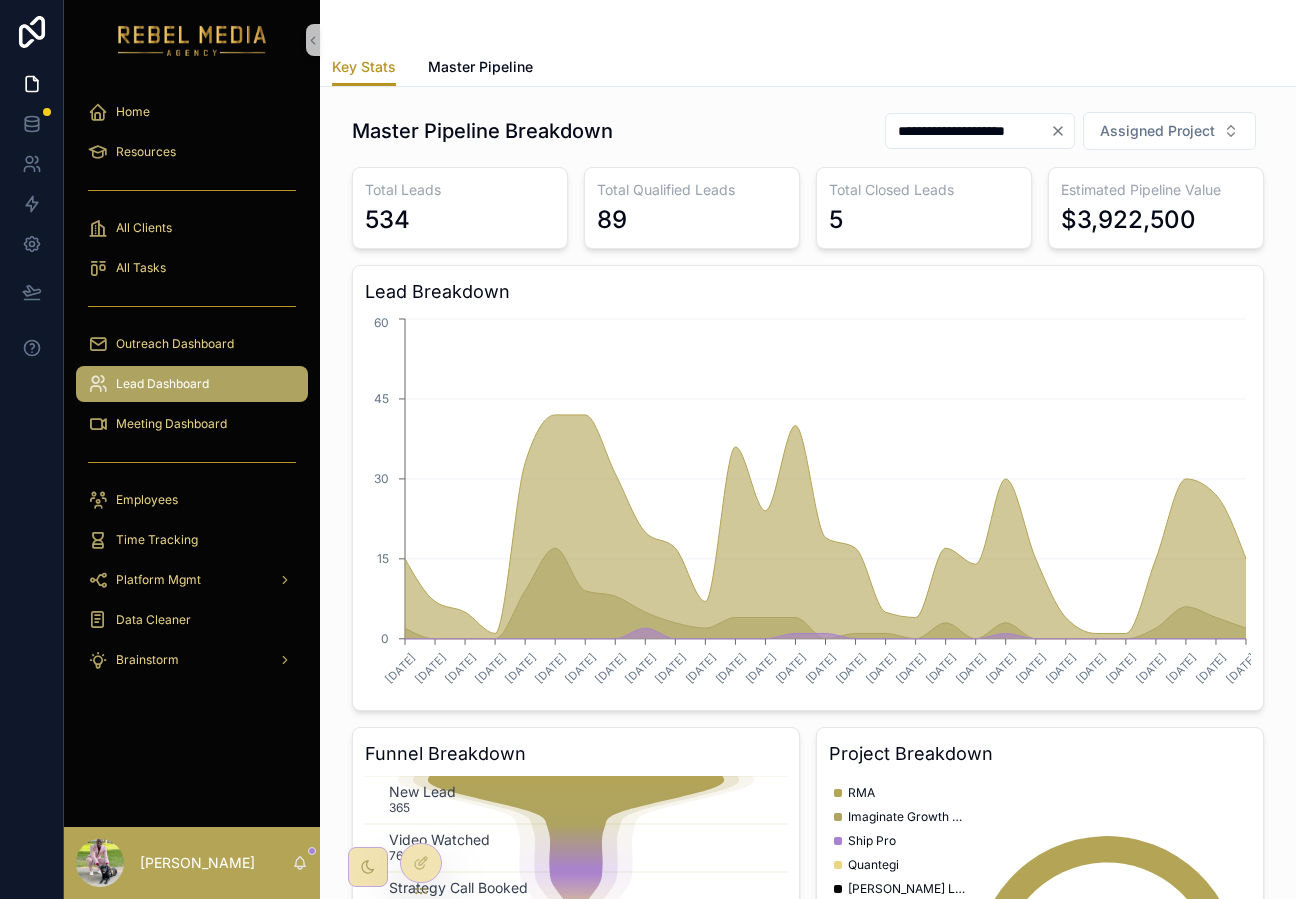 scroll, scrollTop: 0, scrollLeft: 0, axis: both 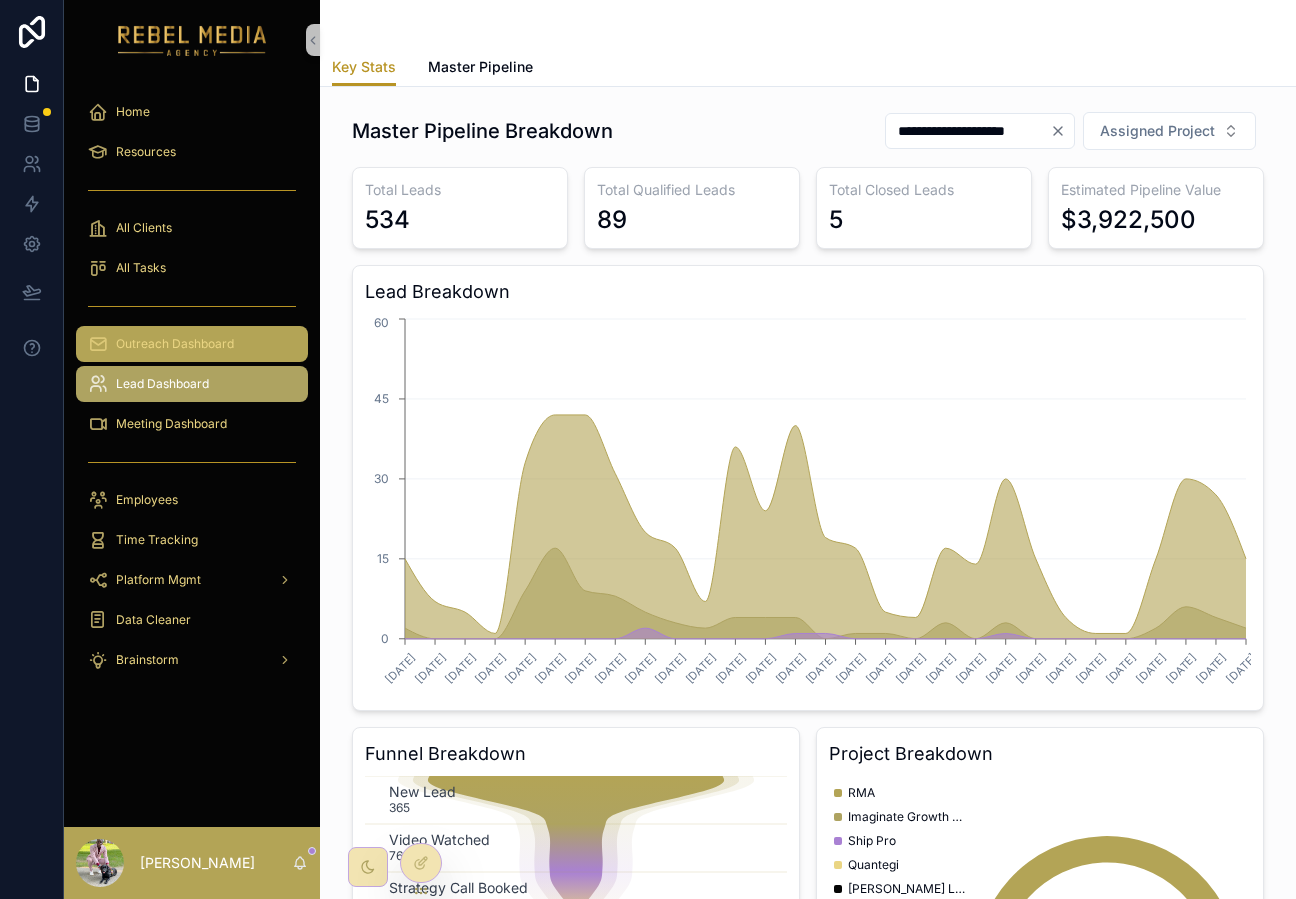 click on "Outreach Dashboard" at bounding box center [175, 344] 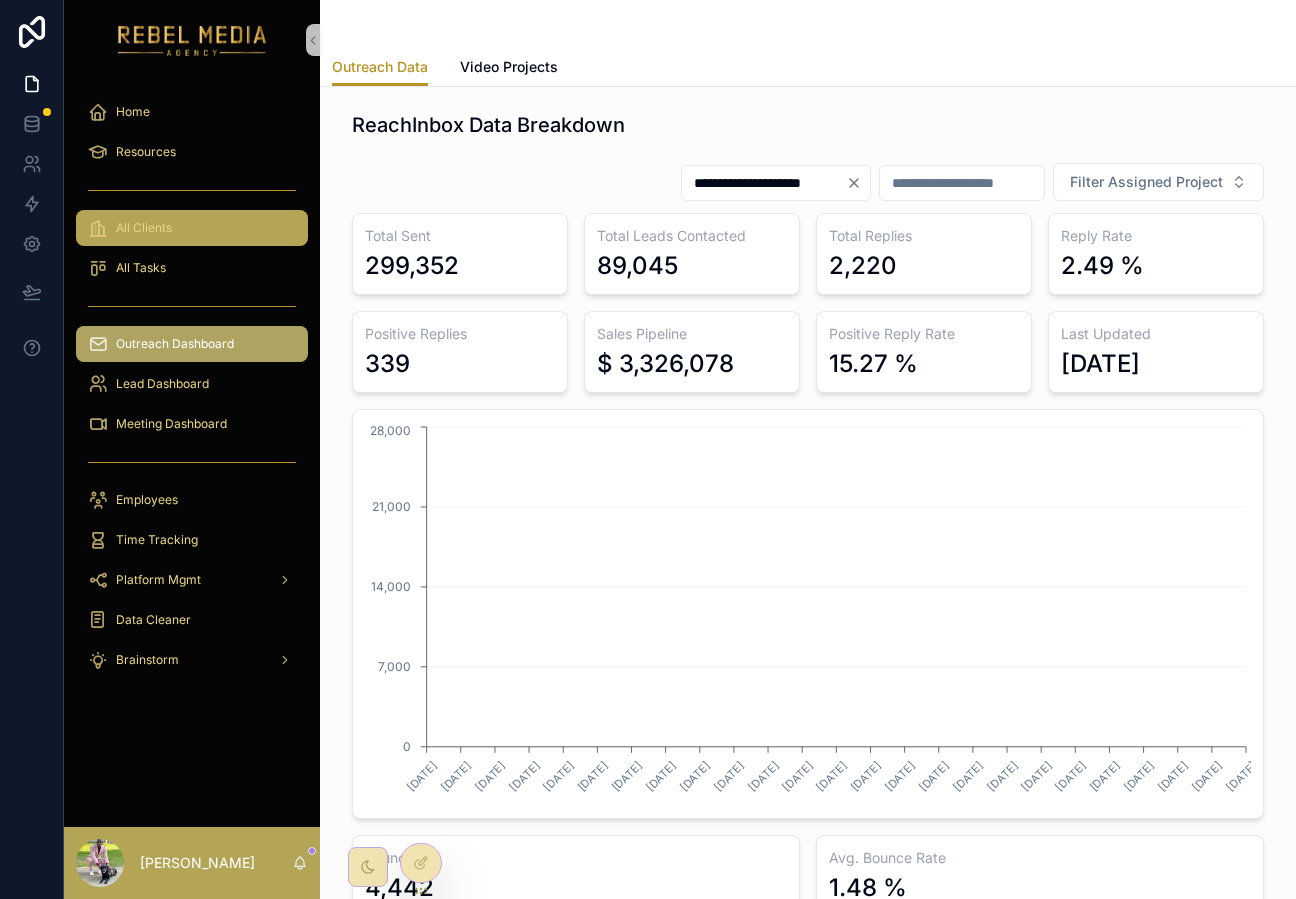 click on "All Clients" at bounding box center (144, 228) 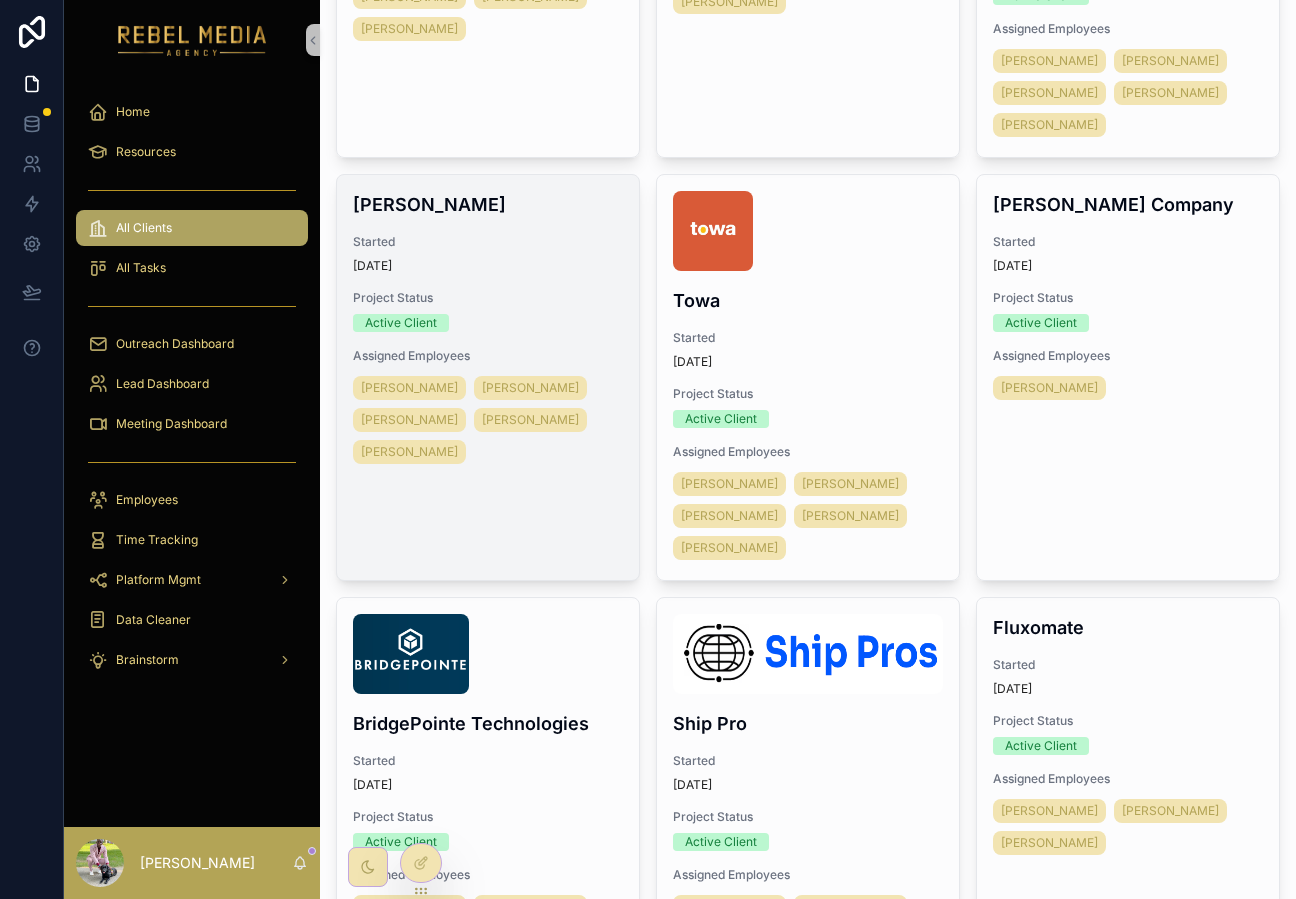 scroll, scrollTop: 625, scrollLeft: 0, axis: vertical 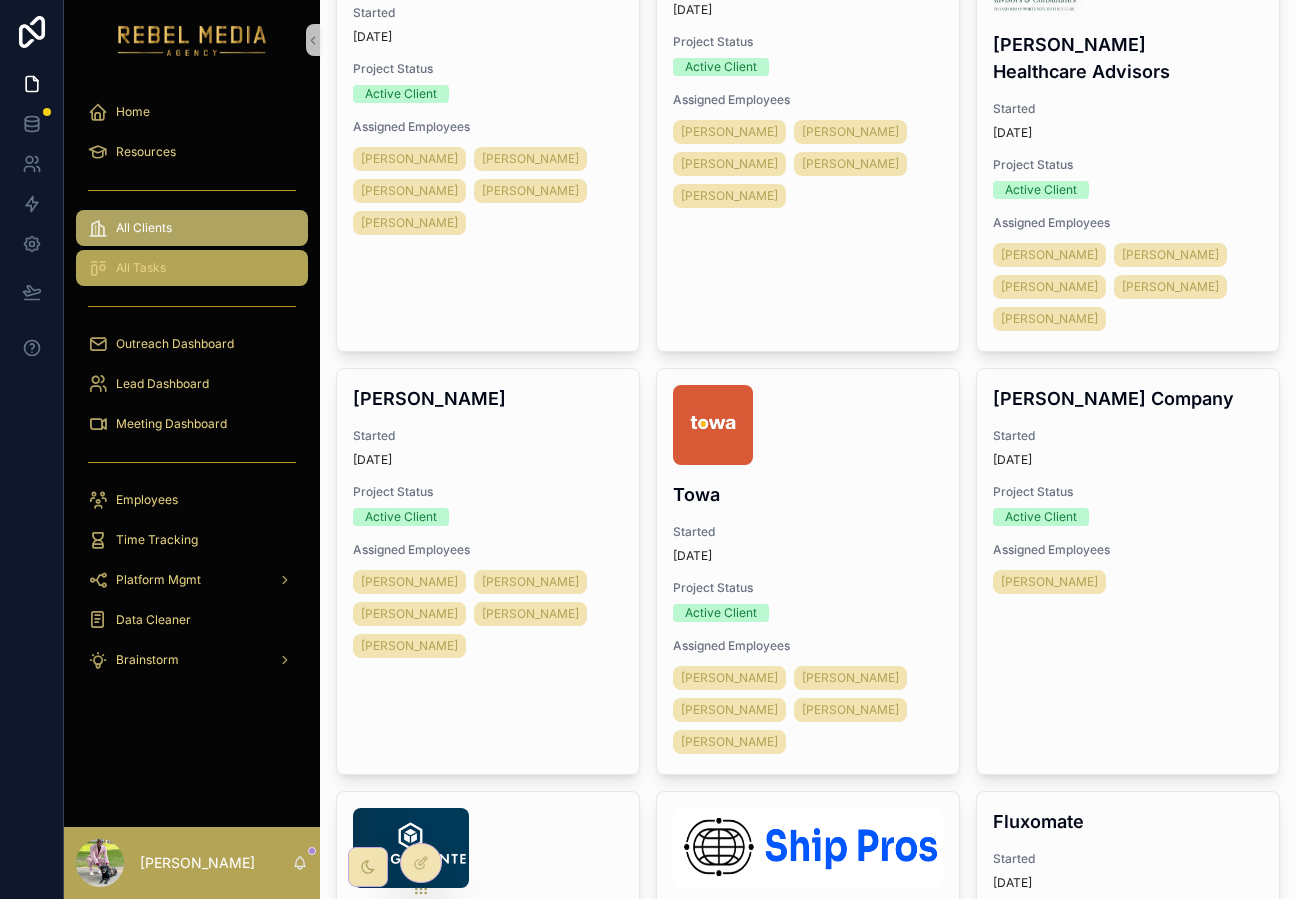 click on "All Tasks" at bounding box center [141, 268] 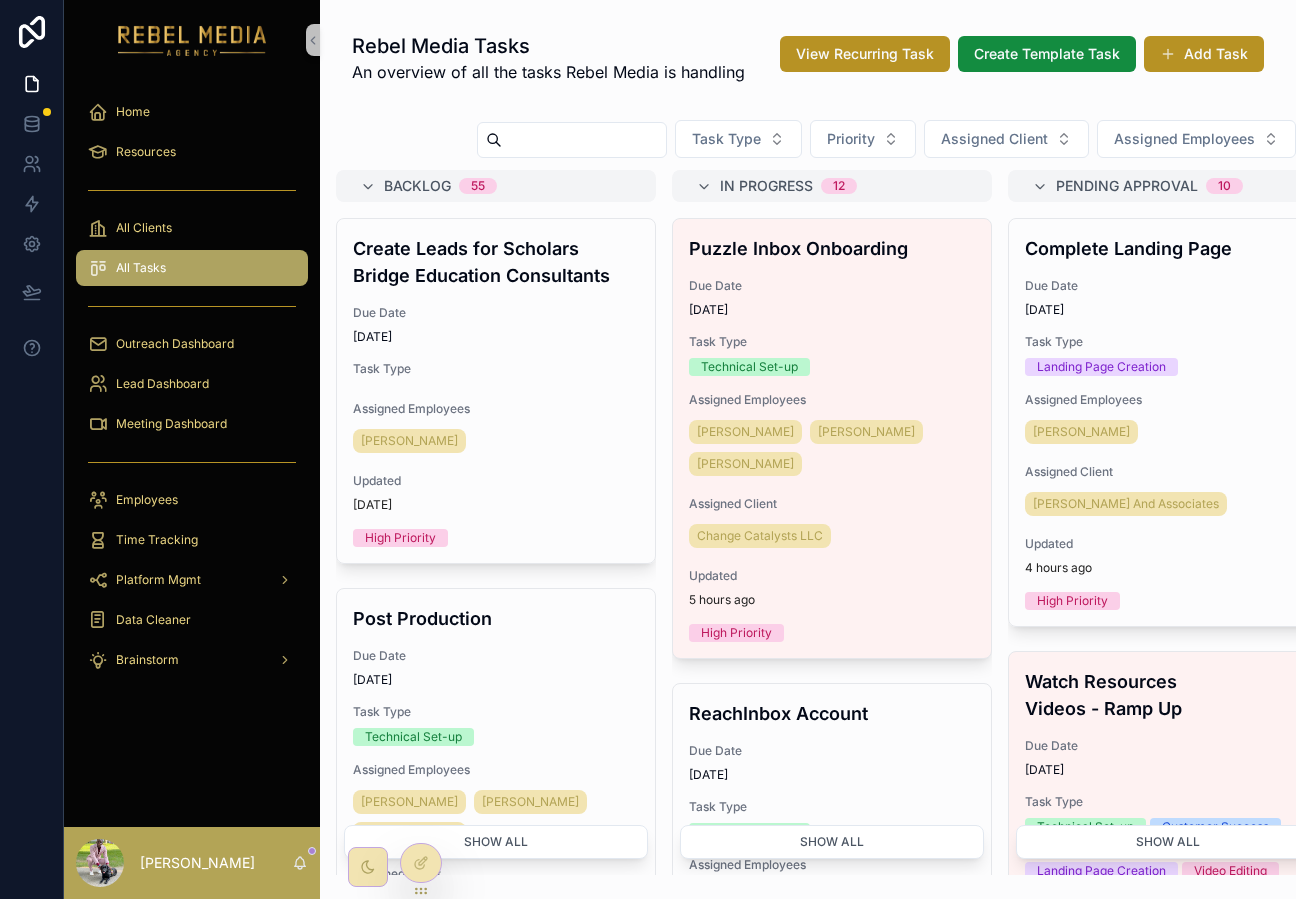 scroll, scrollTop: 0, scrollLeft: 0, axis: both 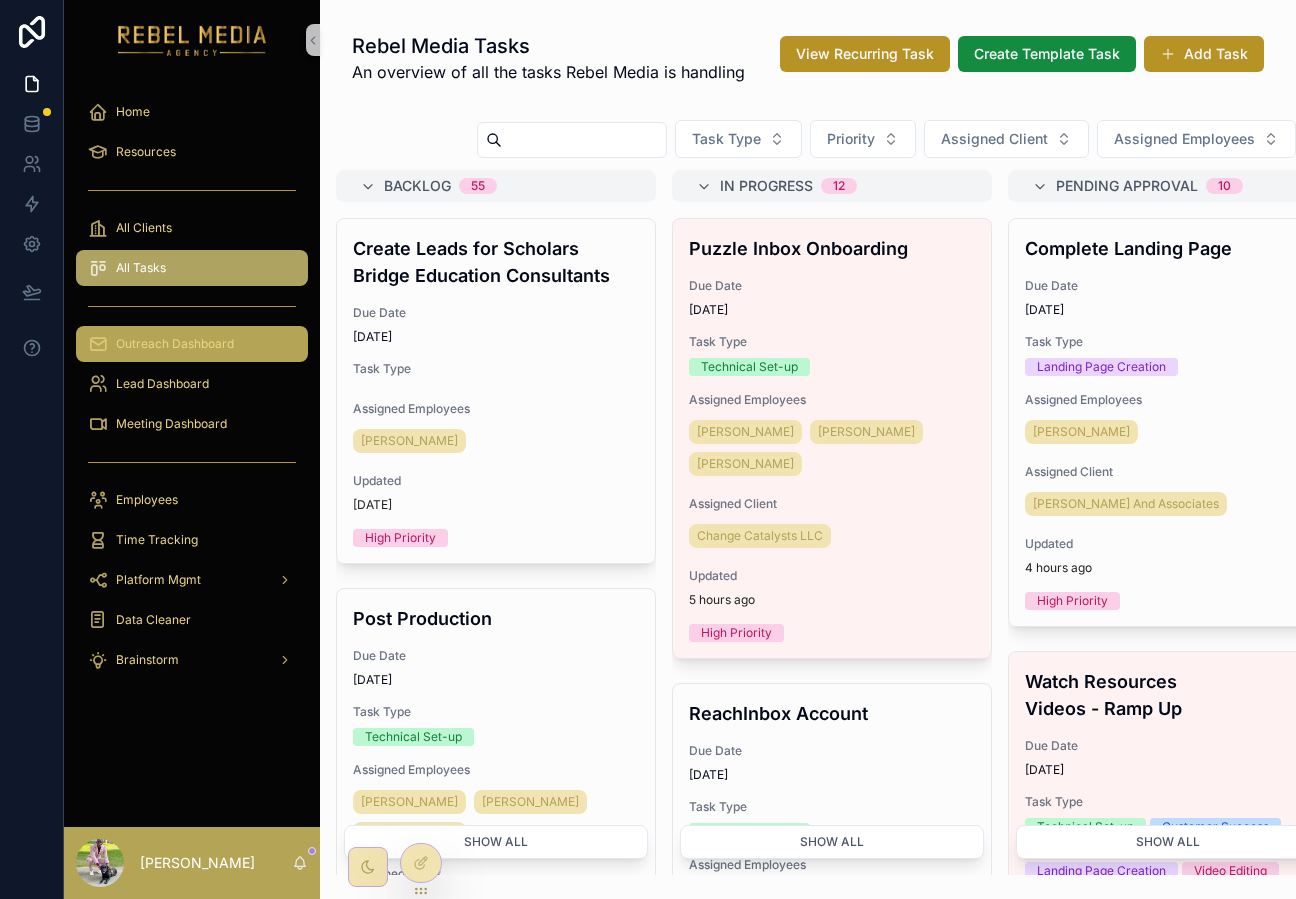 click on "Outreach Dashboard" at bounding box center (192, 344) 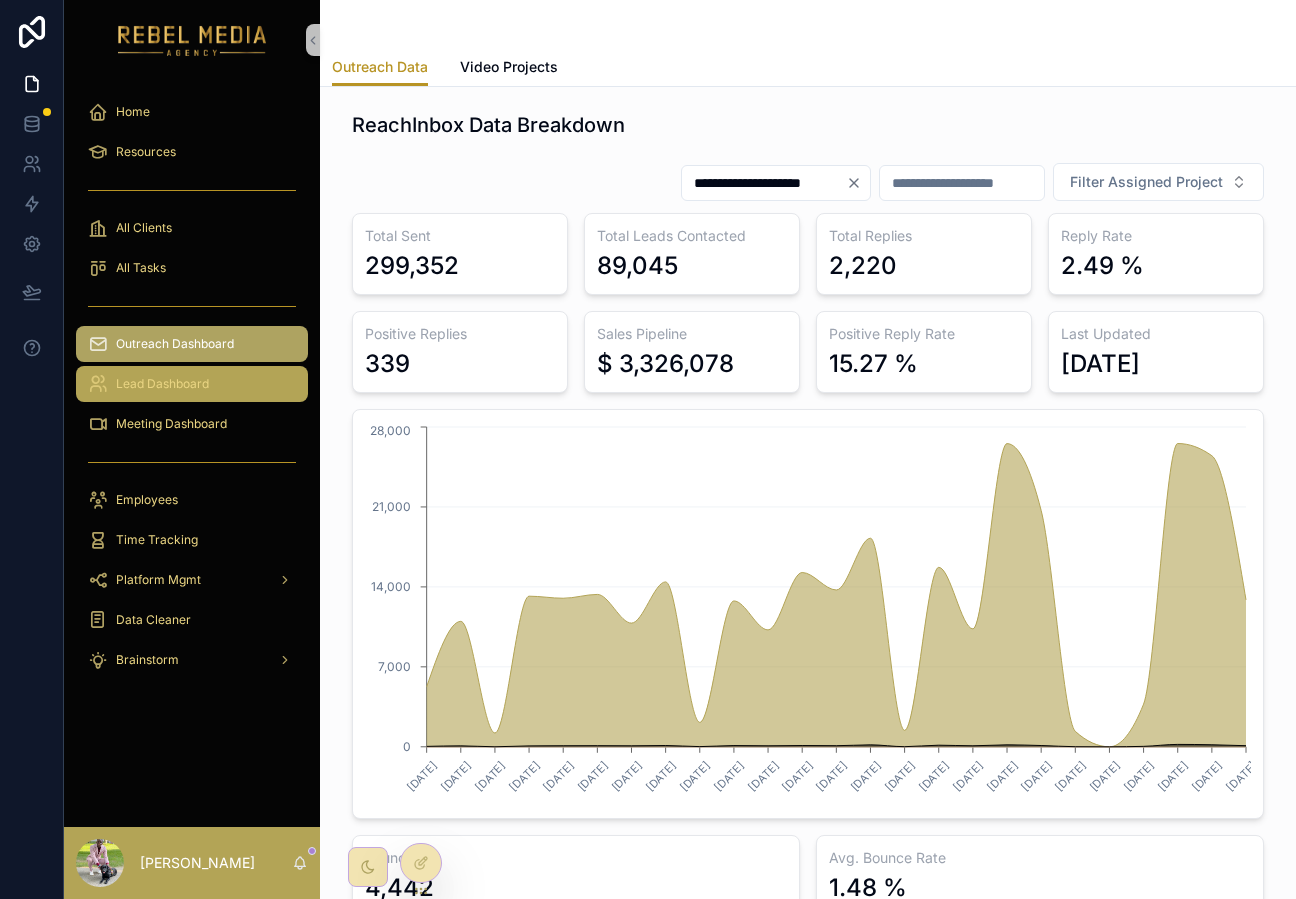 click on "Lead Dashboard" at bounding box center [162, 384] 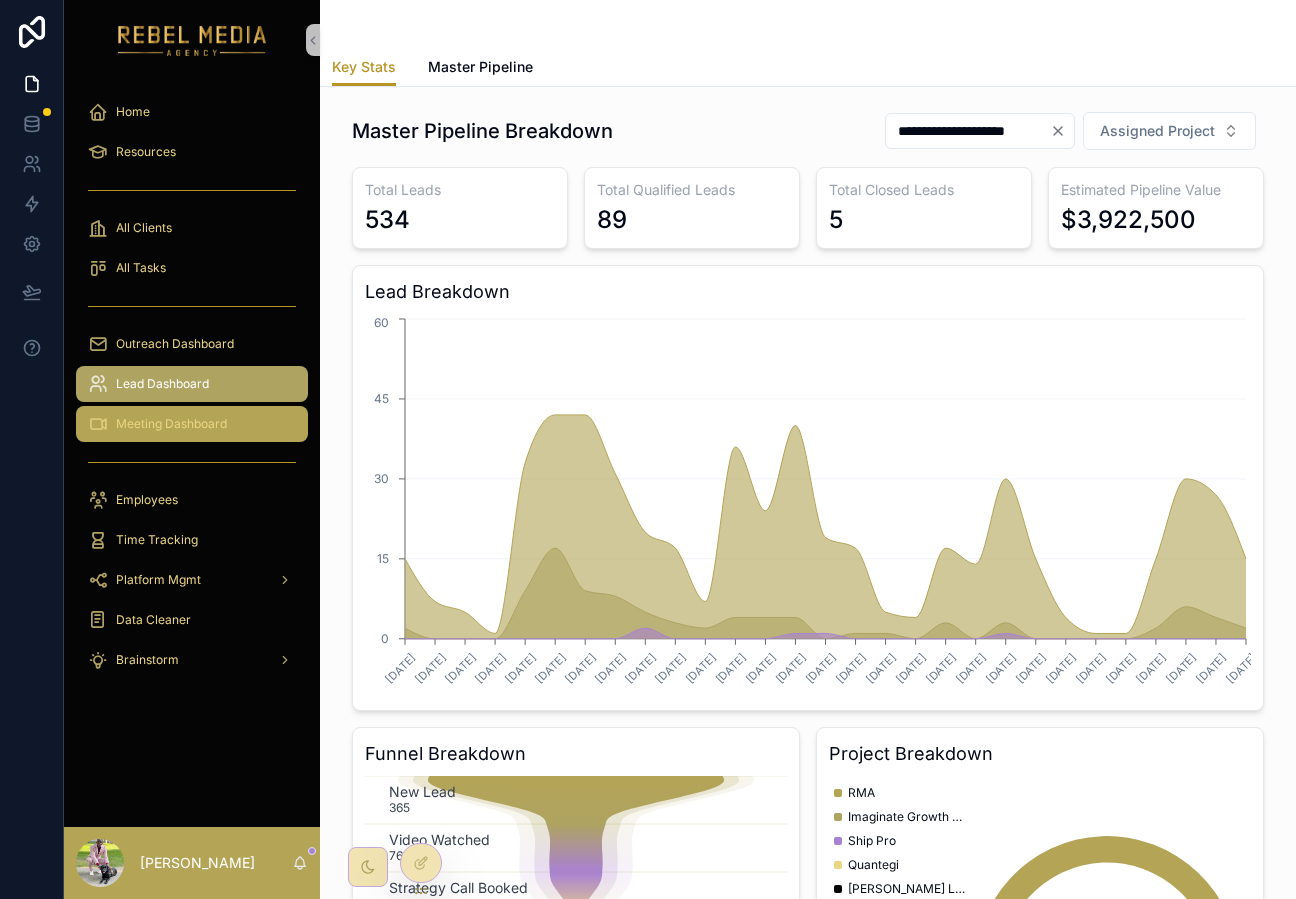 click on "Meeting Dashboard" at bounding box center (171, 424) 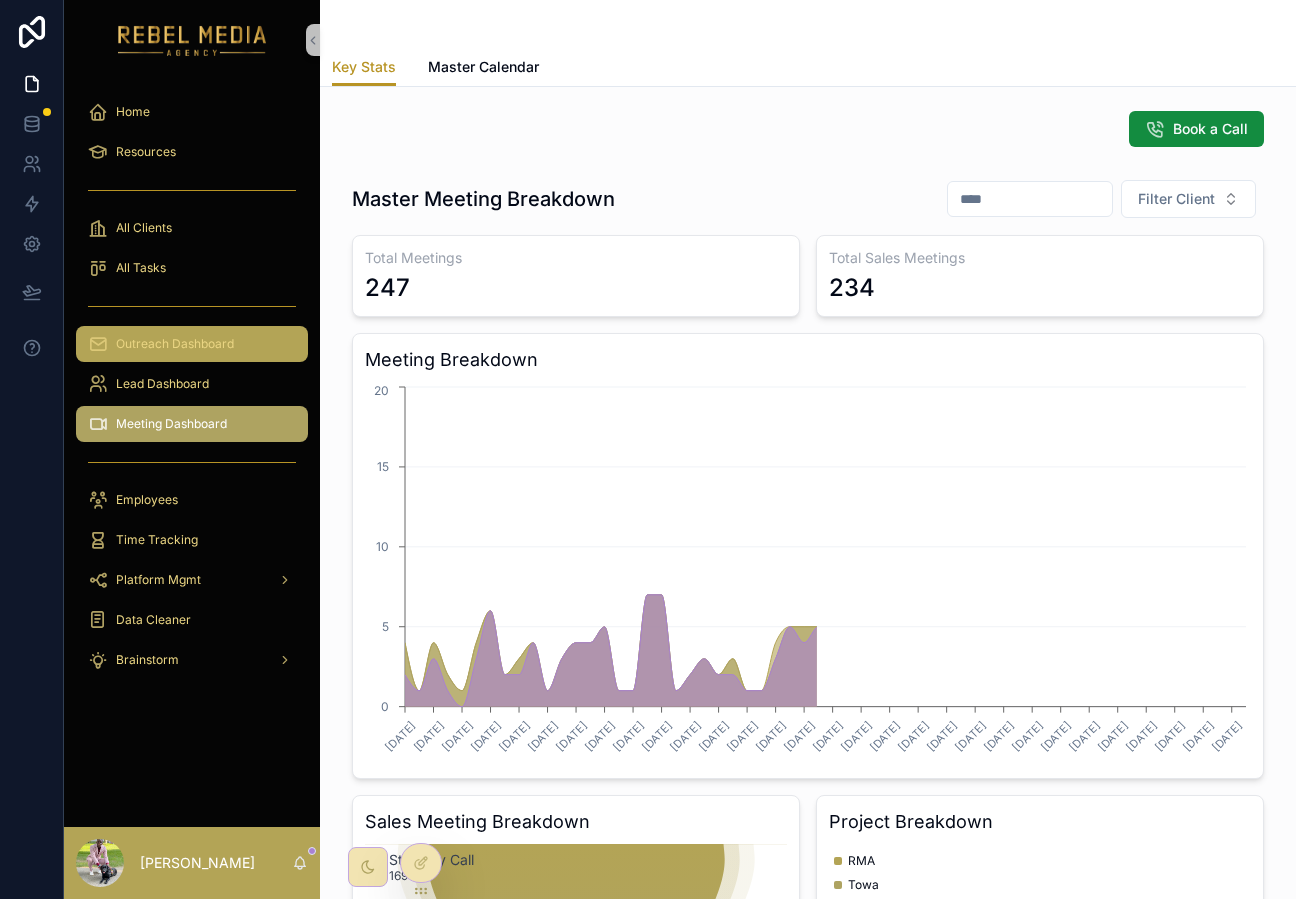 click on "Outreach Dashboard" at bounding box center [192, 344] 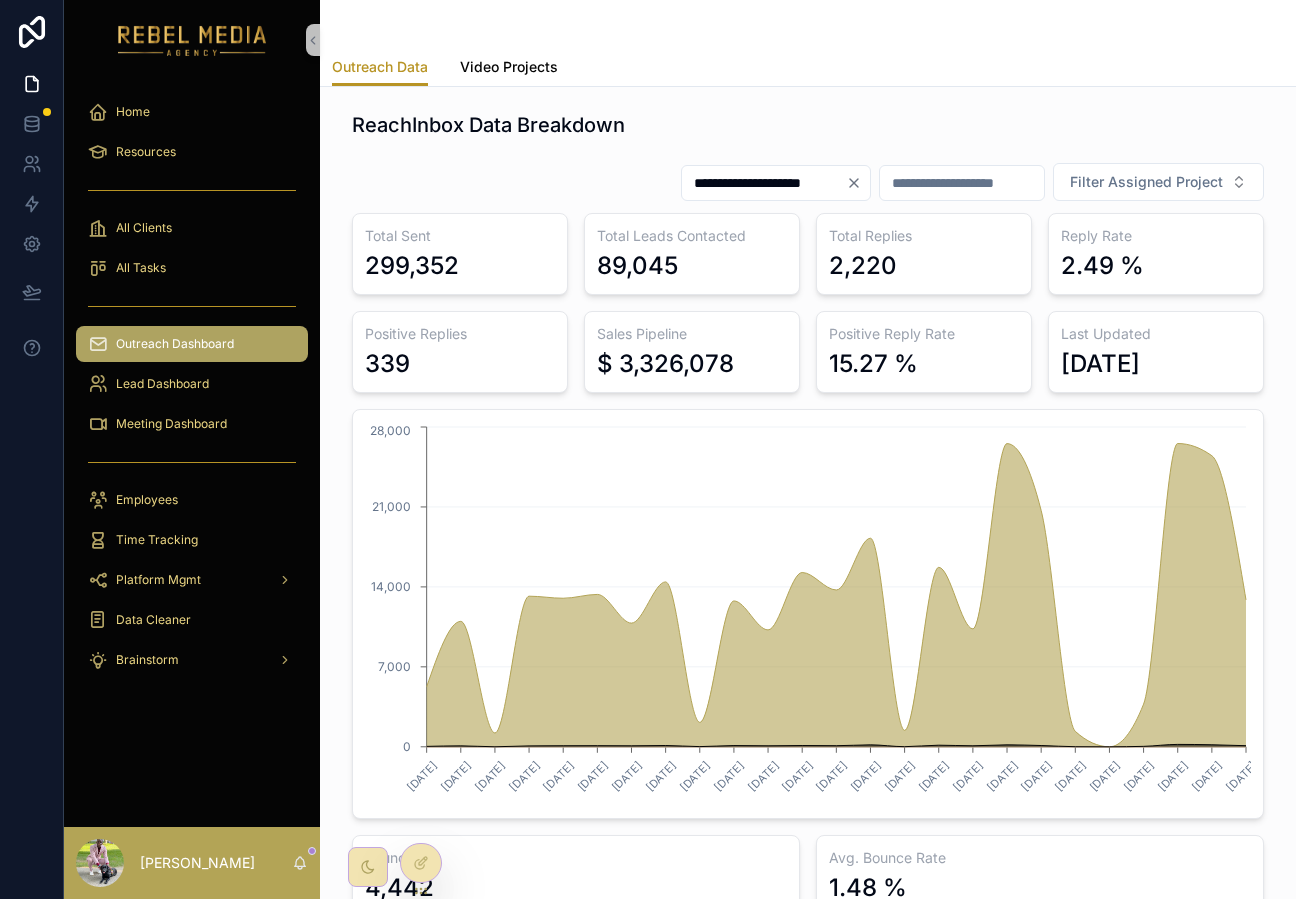 click on "Video Projects" at bounding box center (509, 67) 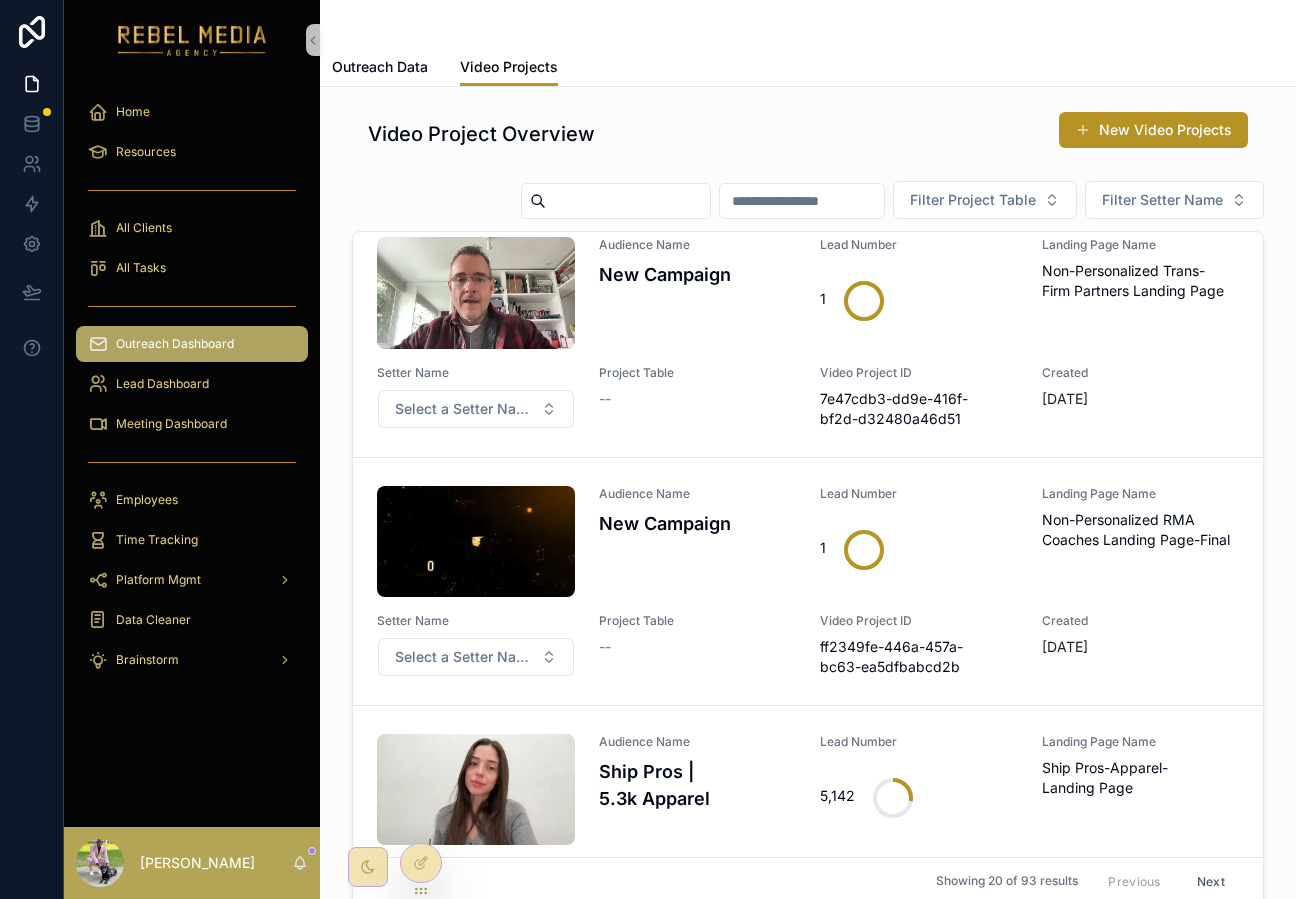 scroll, scrollTop: 1658, scrollLeft: 0, axis: vertical 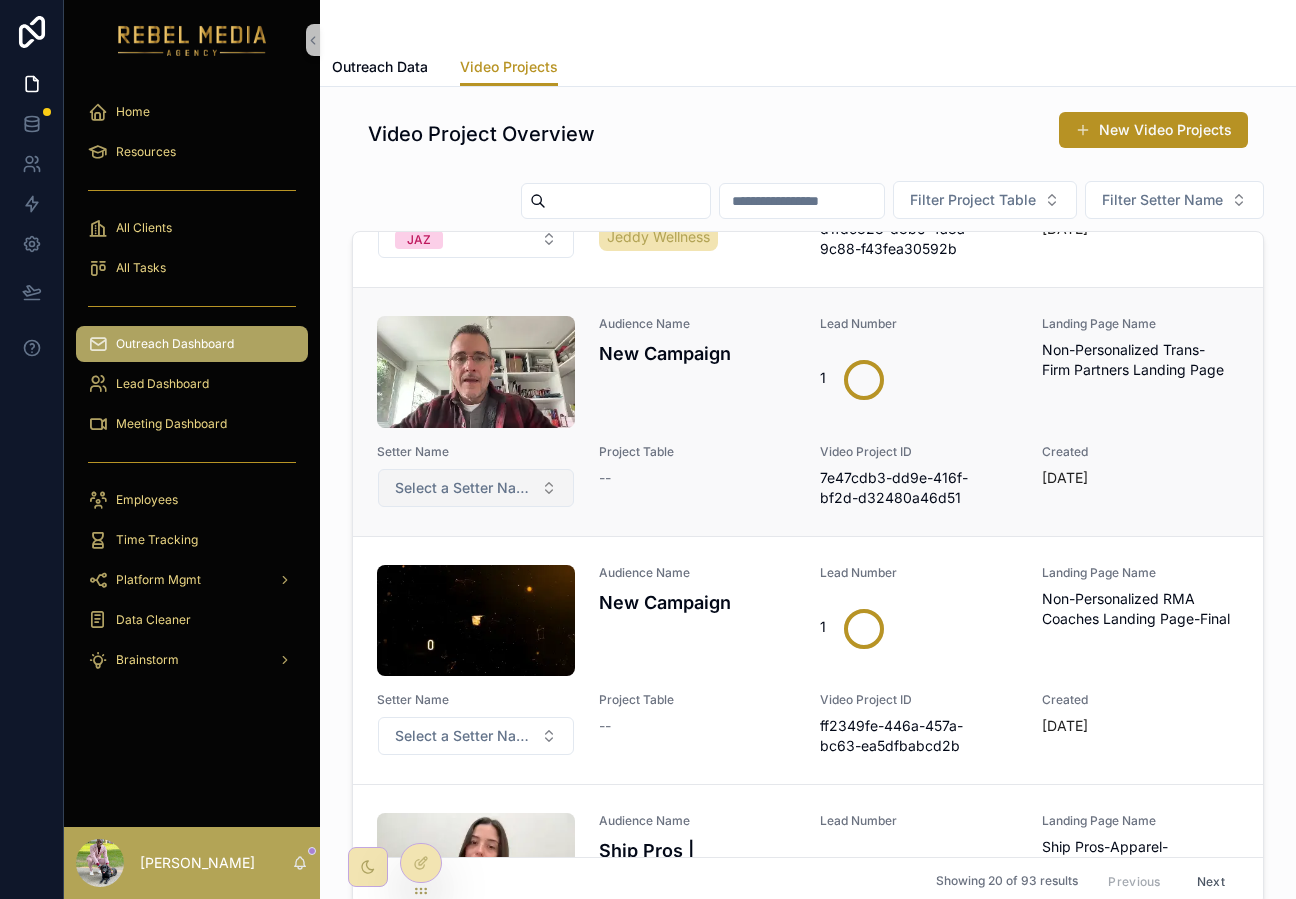 click on "Select a Setter Name" at bounding box center (464, 488) 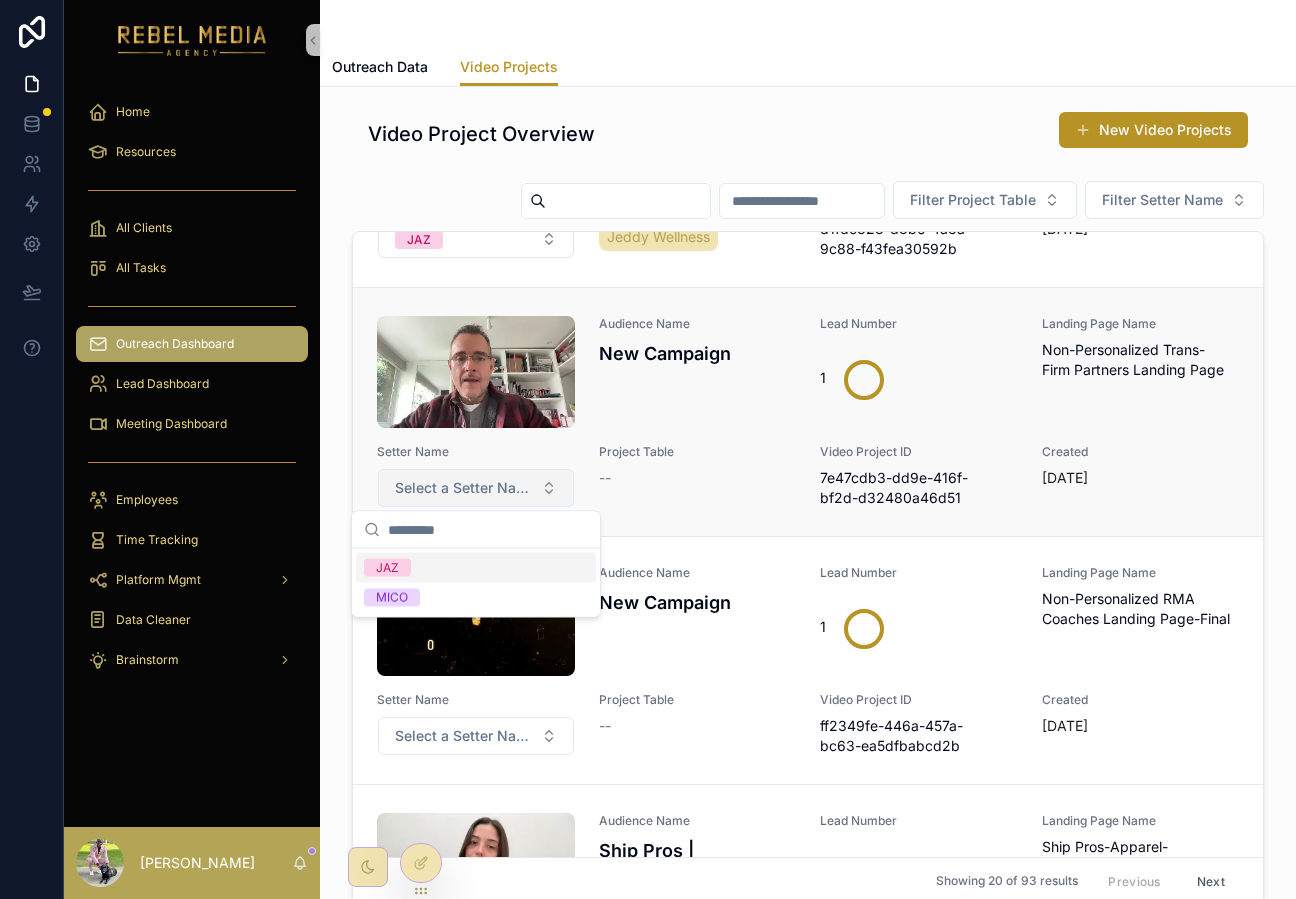 click on "Select a Setter Name" at bounding box center (464, 488) 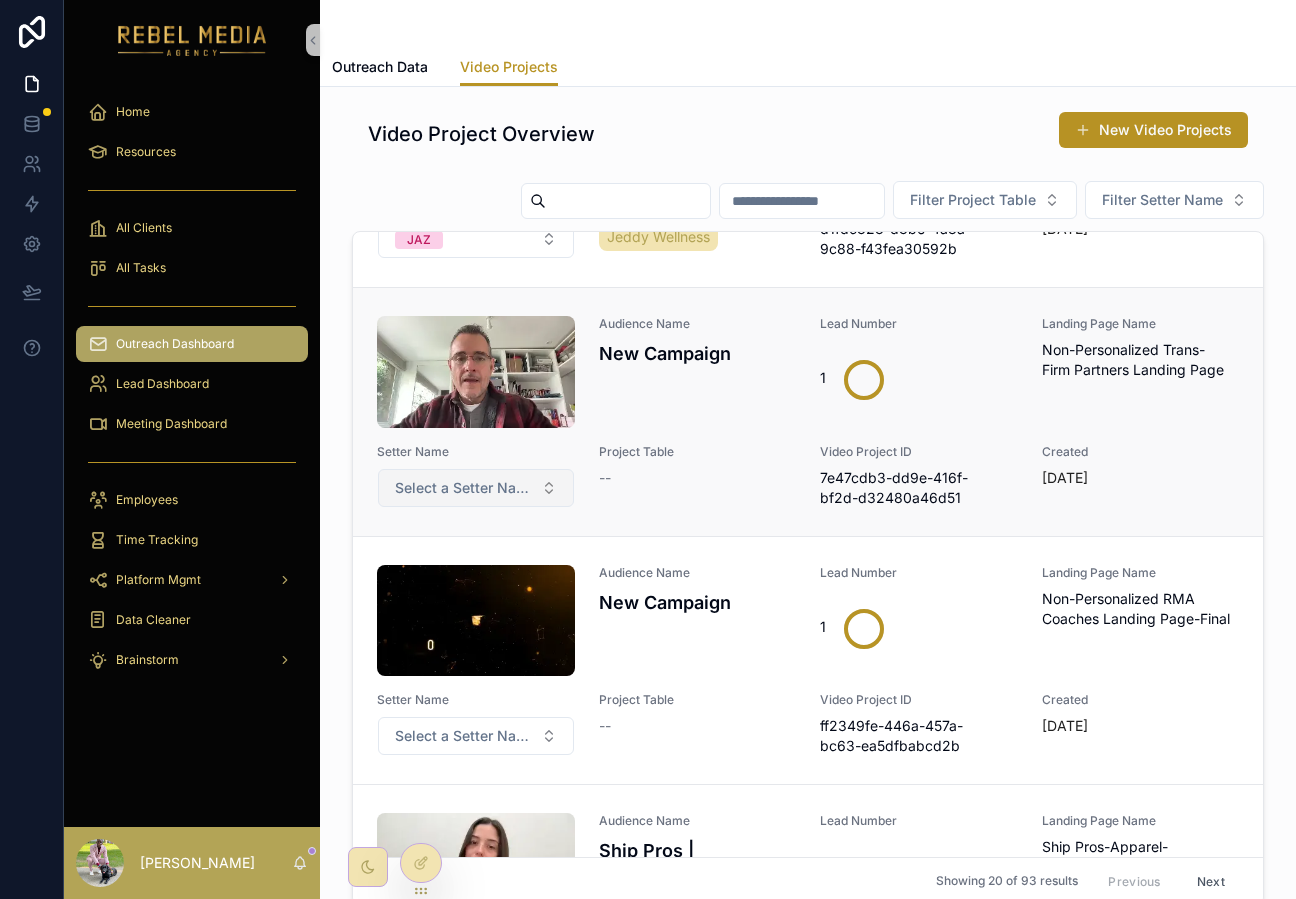 click on "Select a Setter Name" at bounding box center [464, 488] 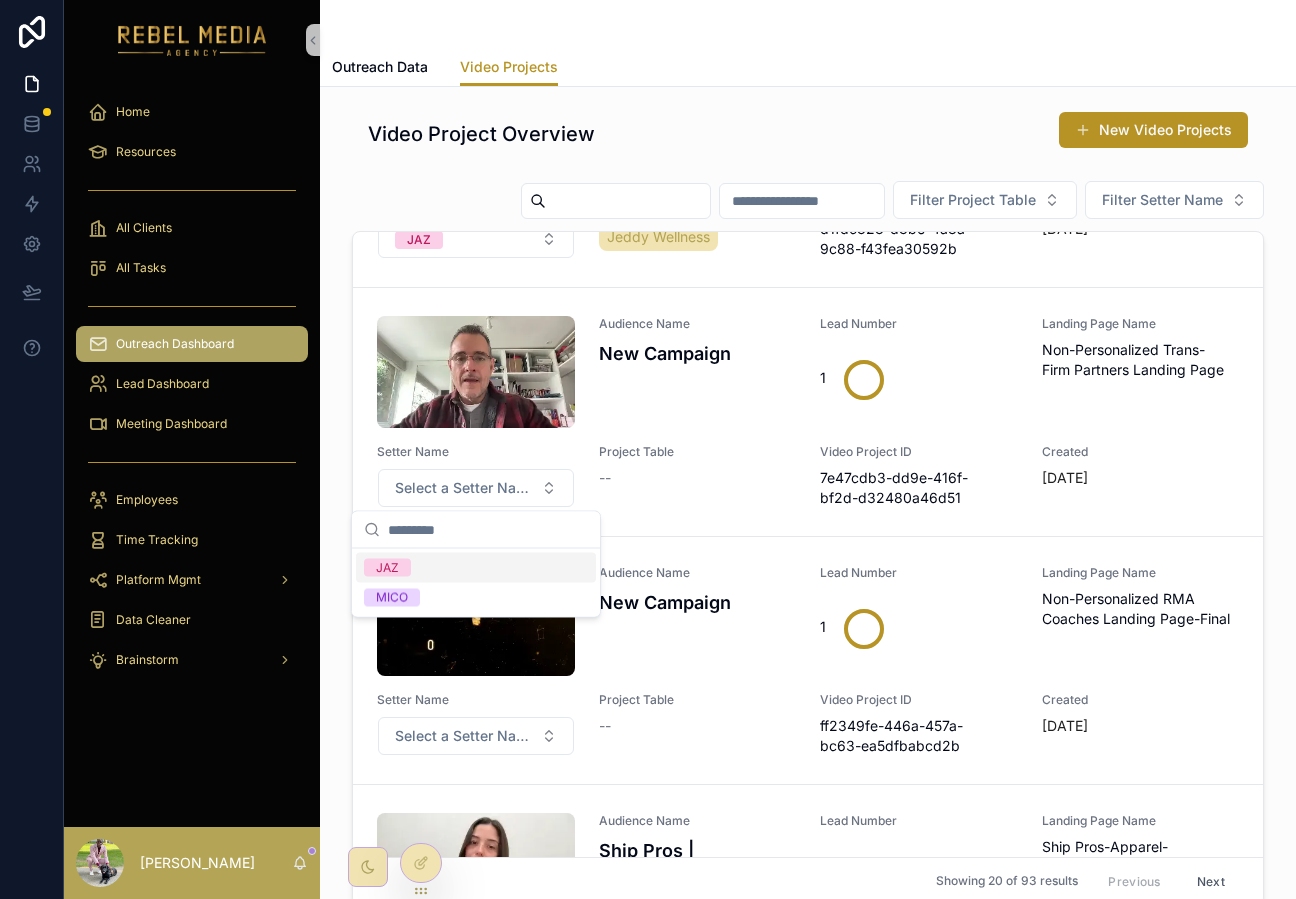 click on "JAZ" at bounding box center [476, 568] 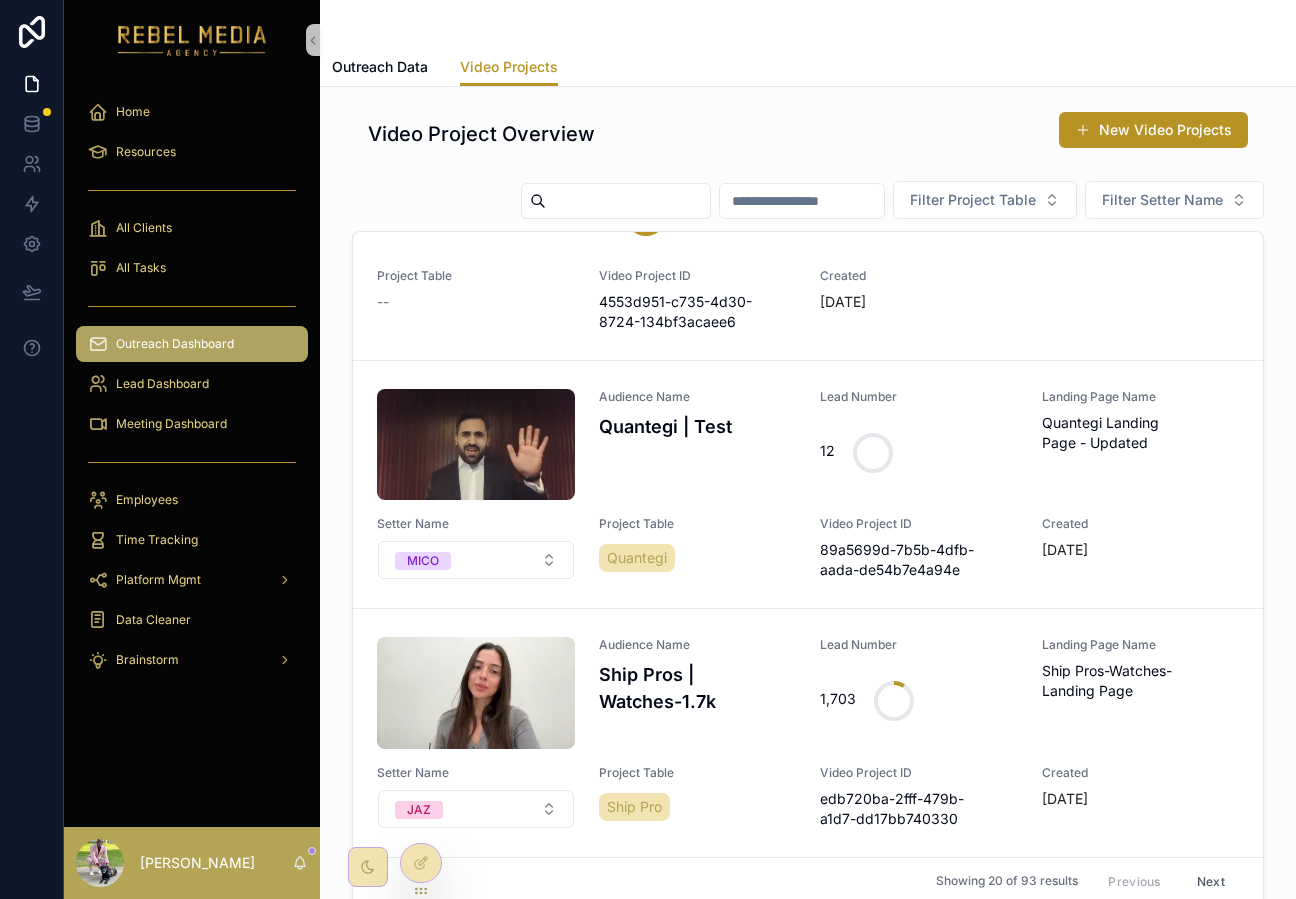 scroll, scrollTop: 2348, scrollLeft: 0, axis: vertical 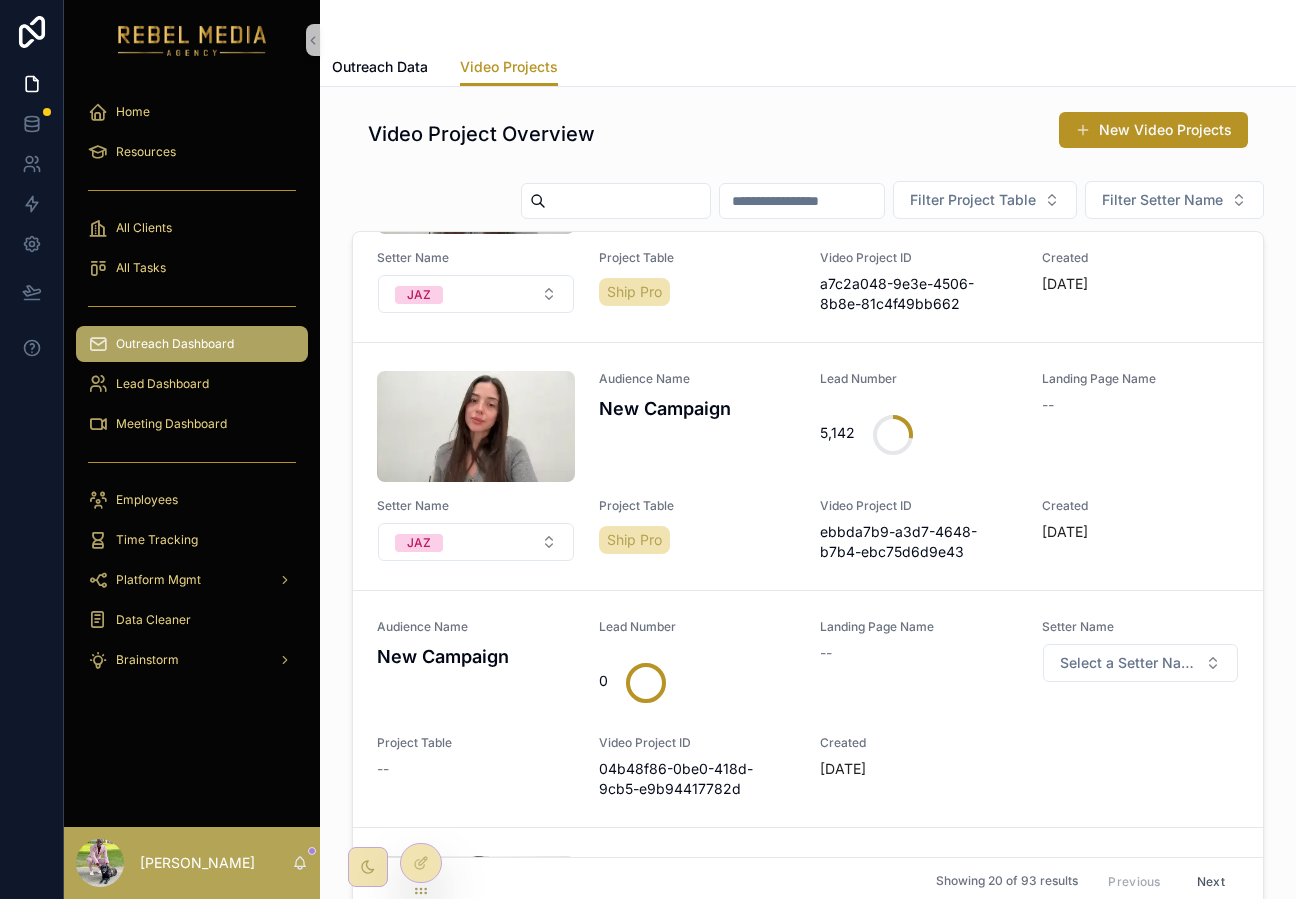 click on "Lead Dashboard" at bounding box center [192, 384] 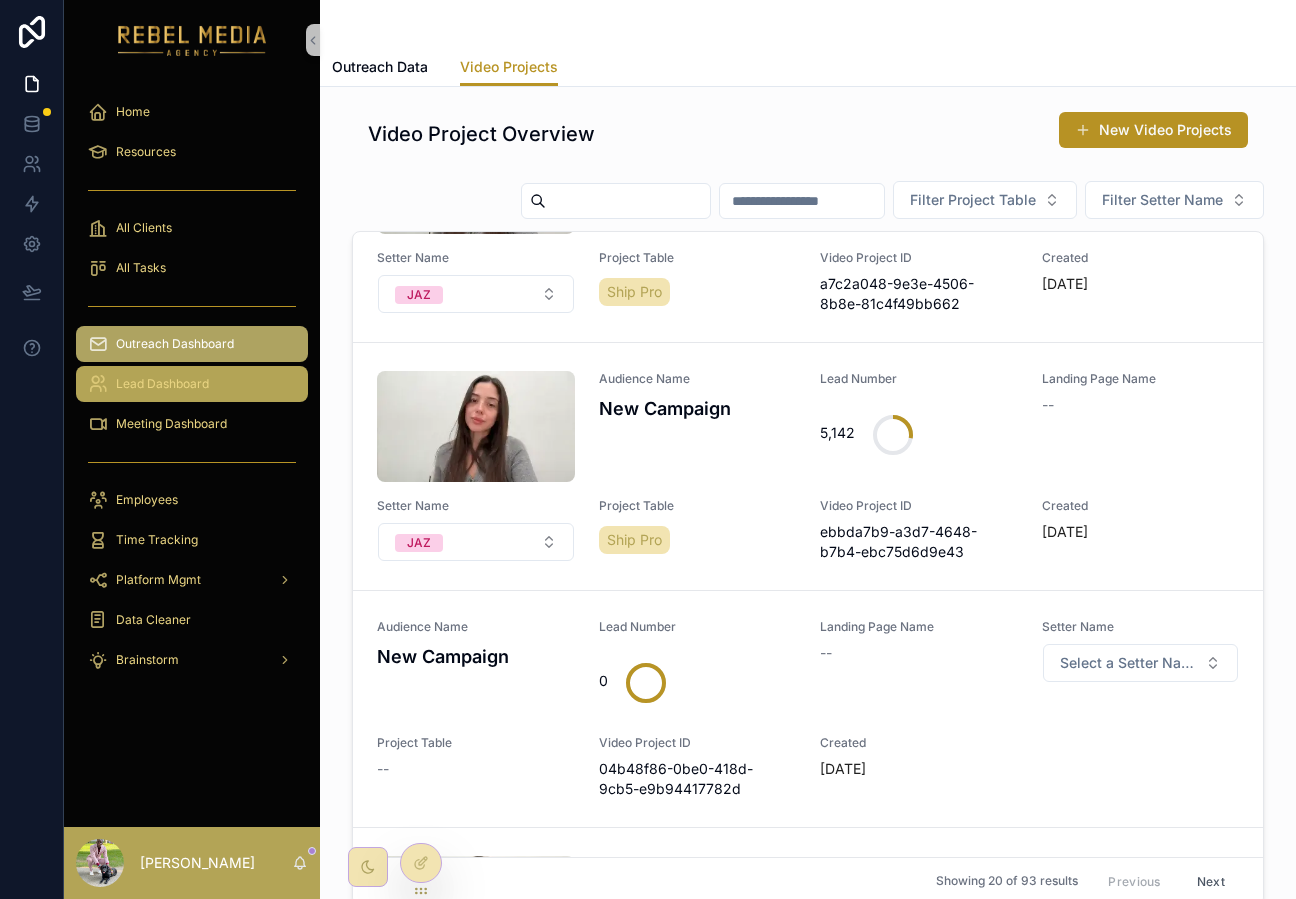 click on "Lead Dashboard" at bounding box center [162, 384] 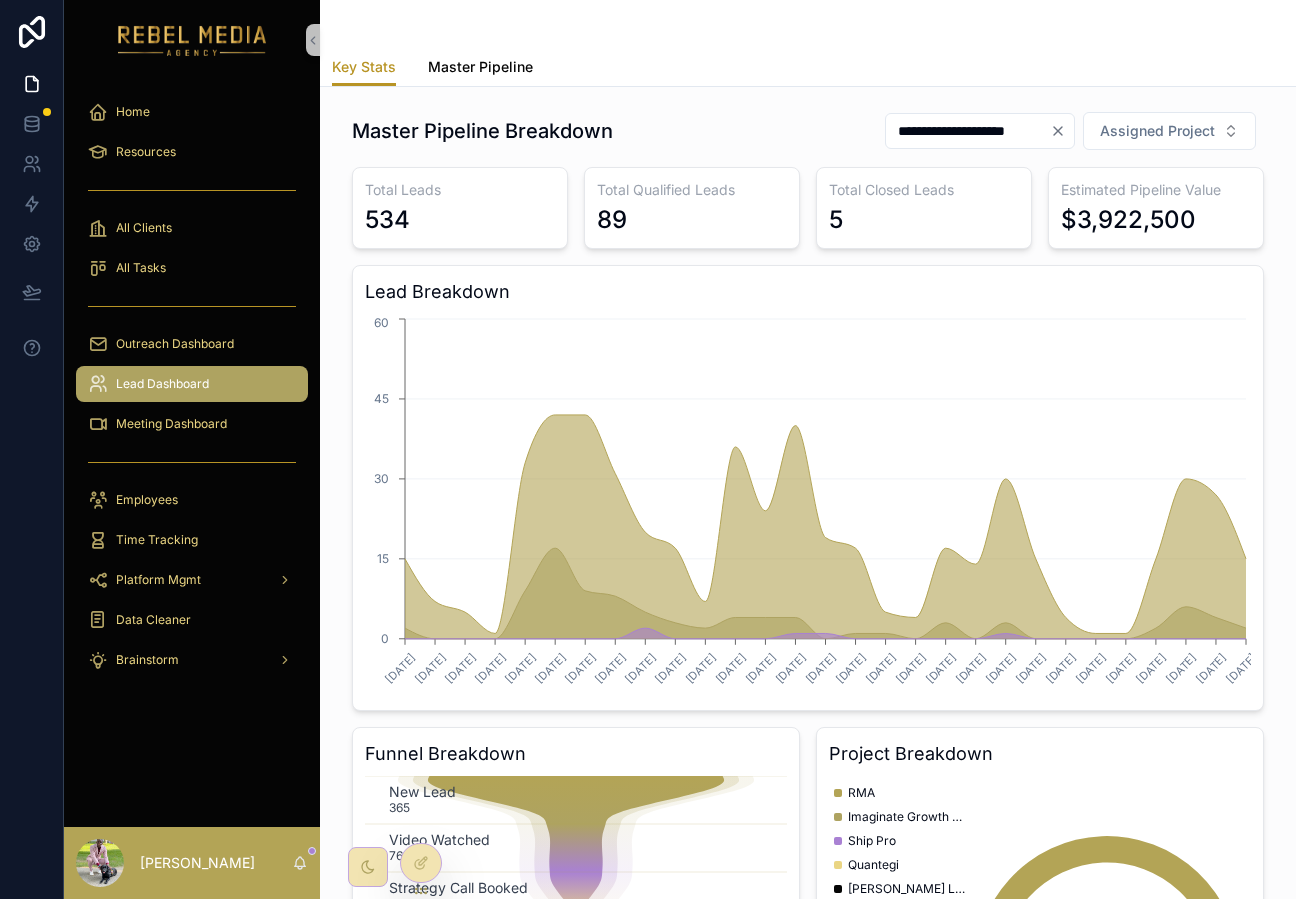 click on "Master Pipeline" at bounding box center [480, 69] 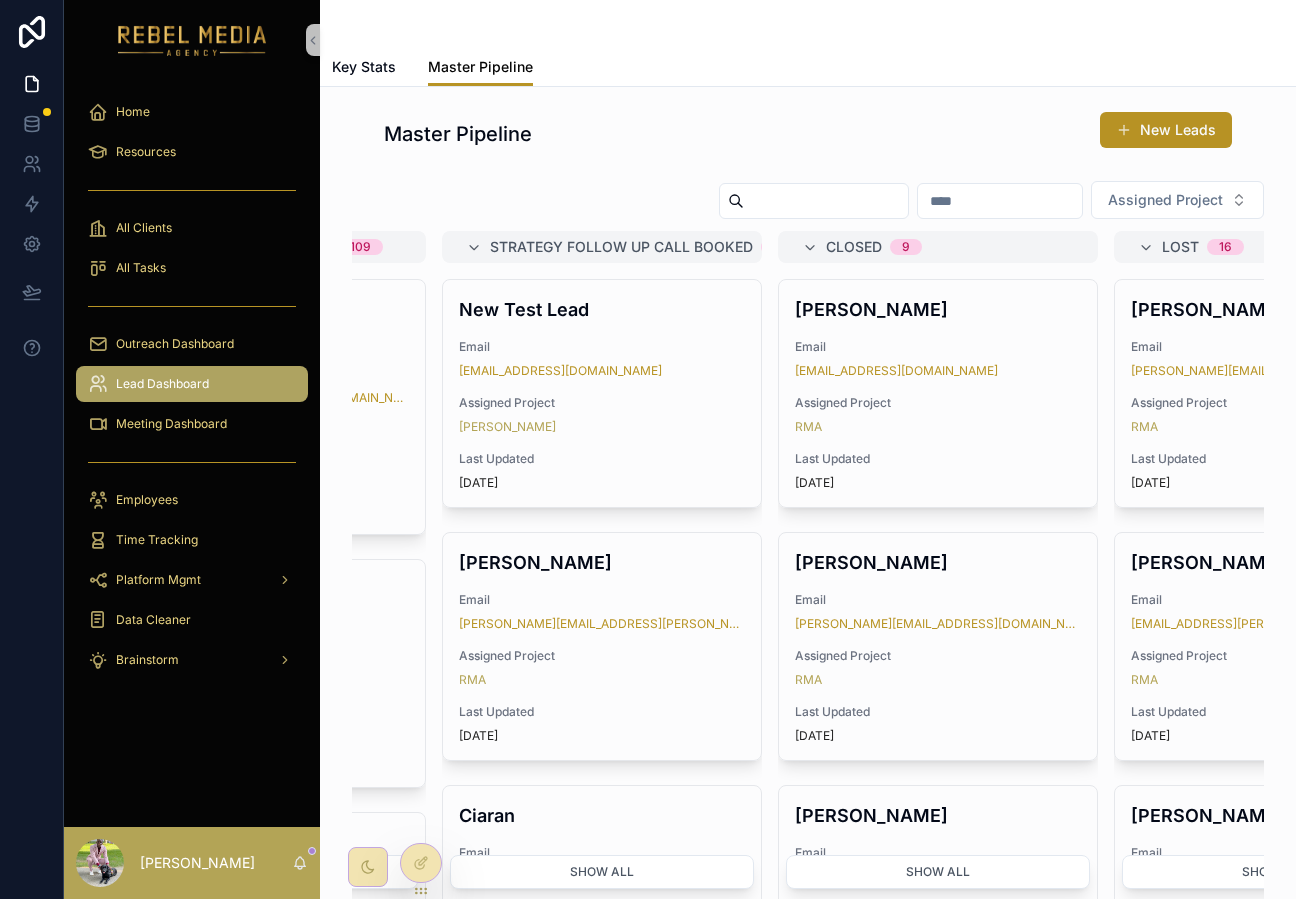 scroll, scrollTop: 0, scrollLeft: 1602, axis: horizontal 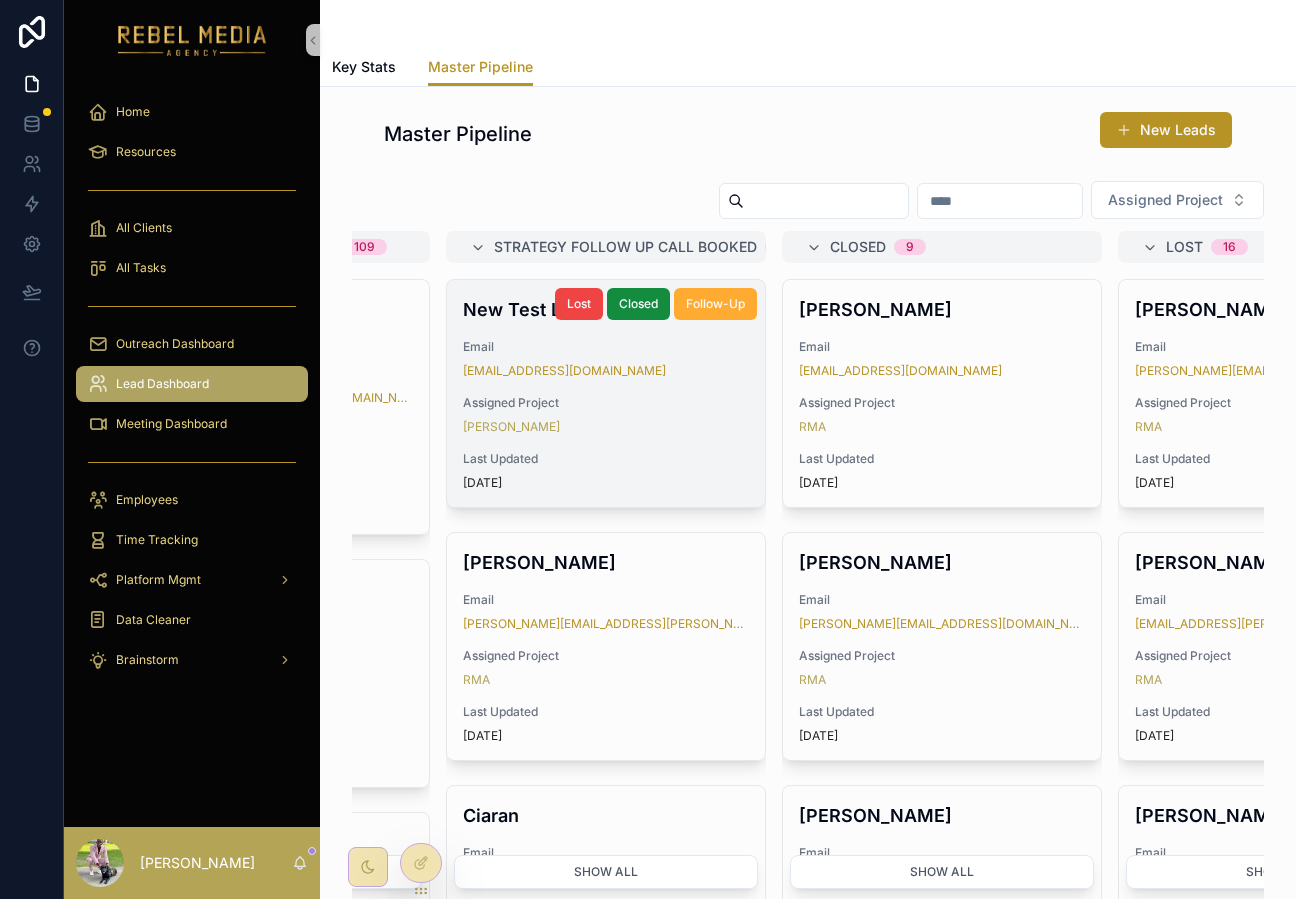 click on "[PERSON_NAME]" at bounding box center (606, 427) 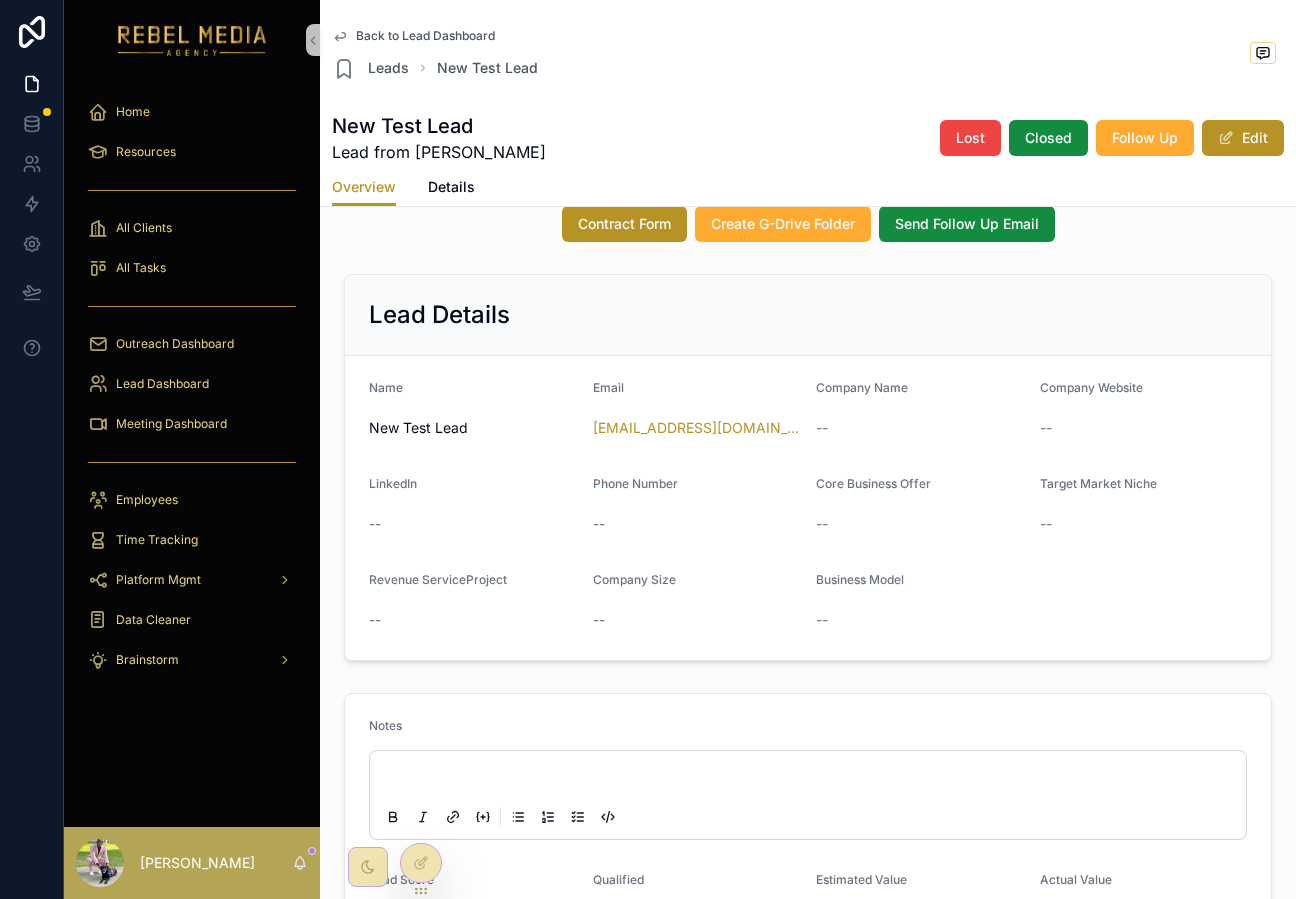 scroll, scrollTop: 62, scrollLeft: 0, axis: vertical 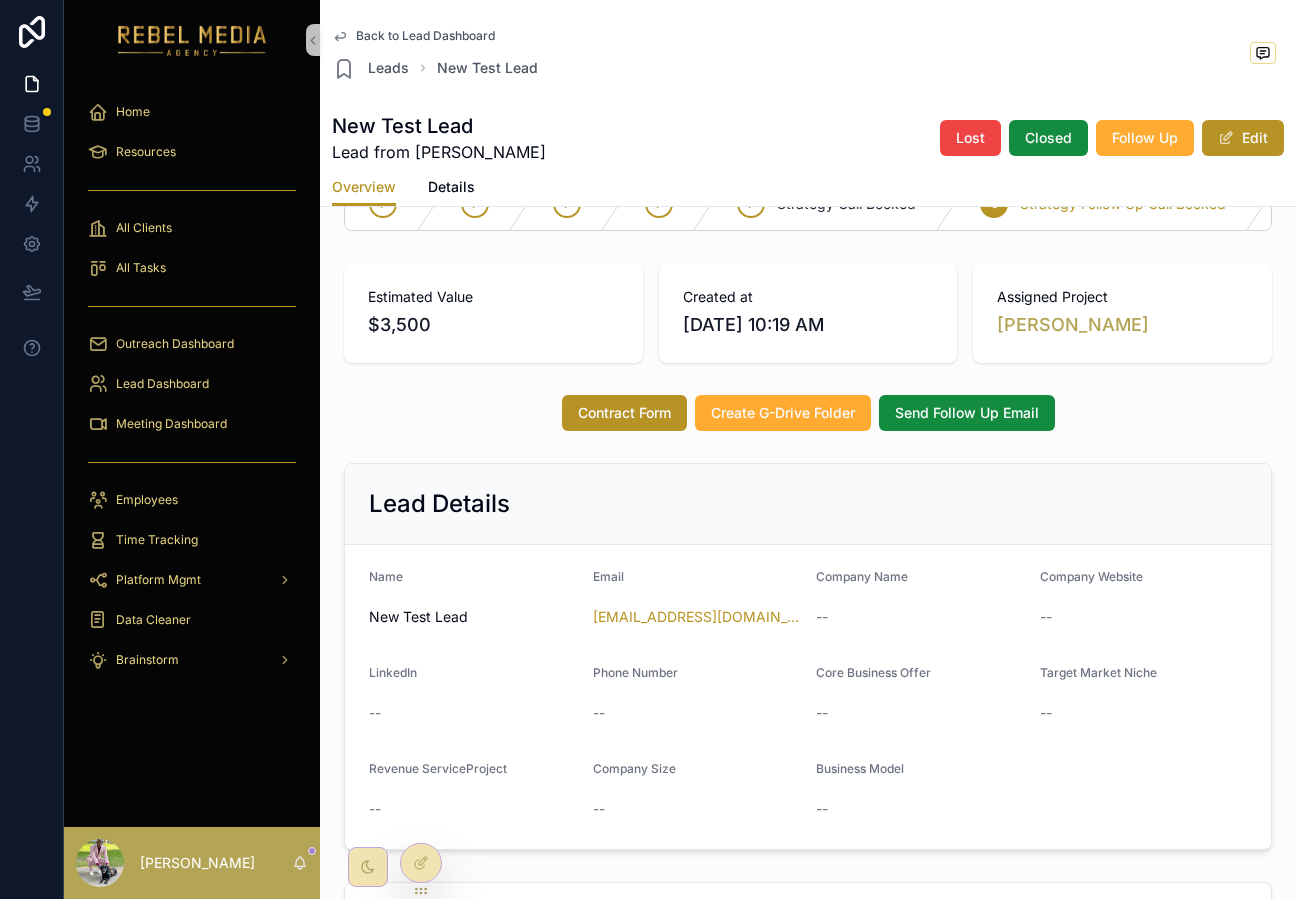 click on "Back to Lead Dashboard" at bounding box center (425, 36) 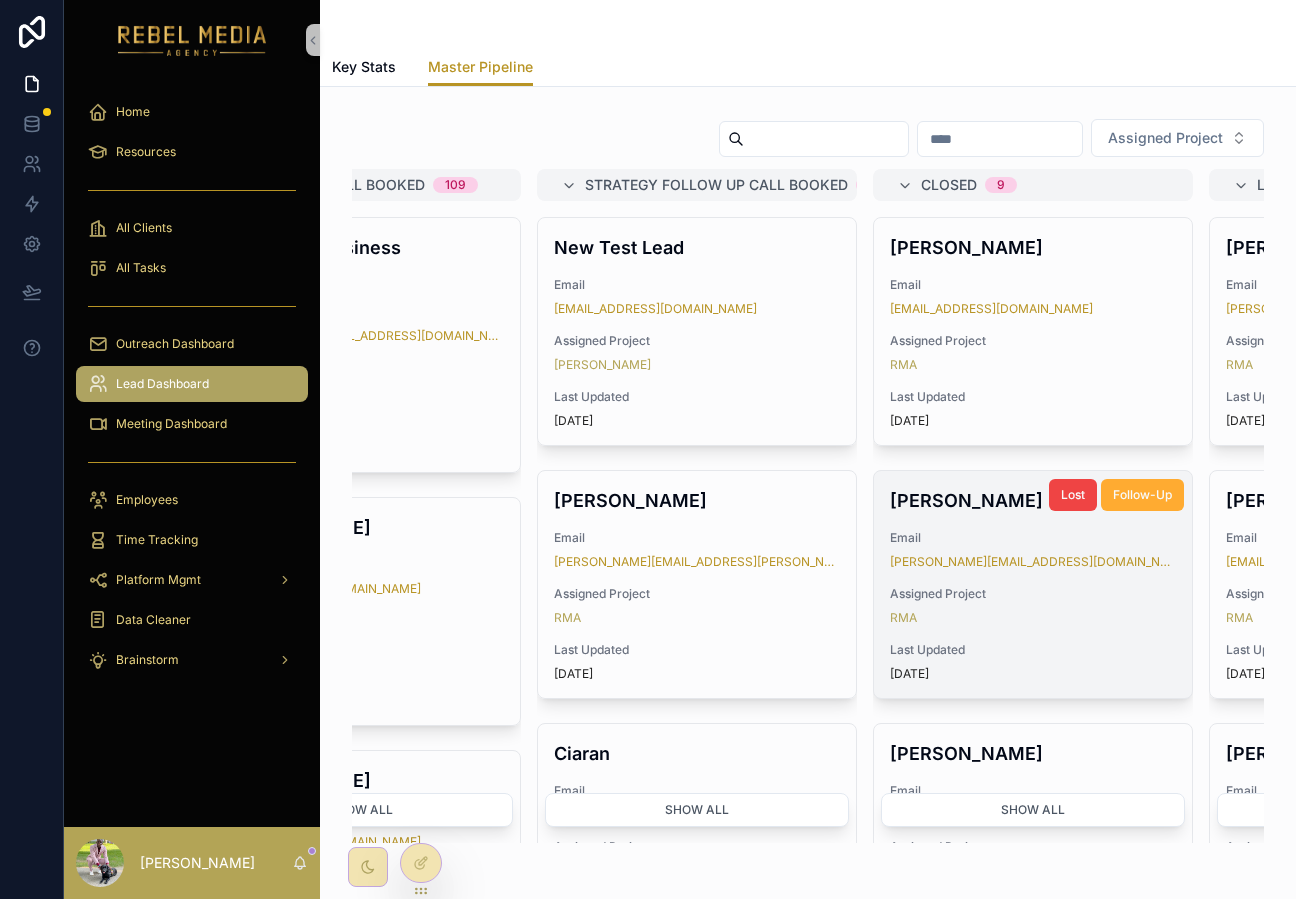 scroll, scrollTop: 0, scrollLeft: 1510, axis: horizontal 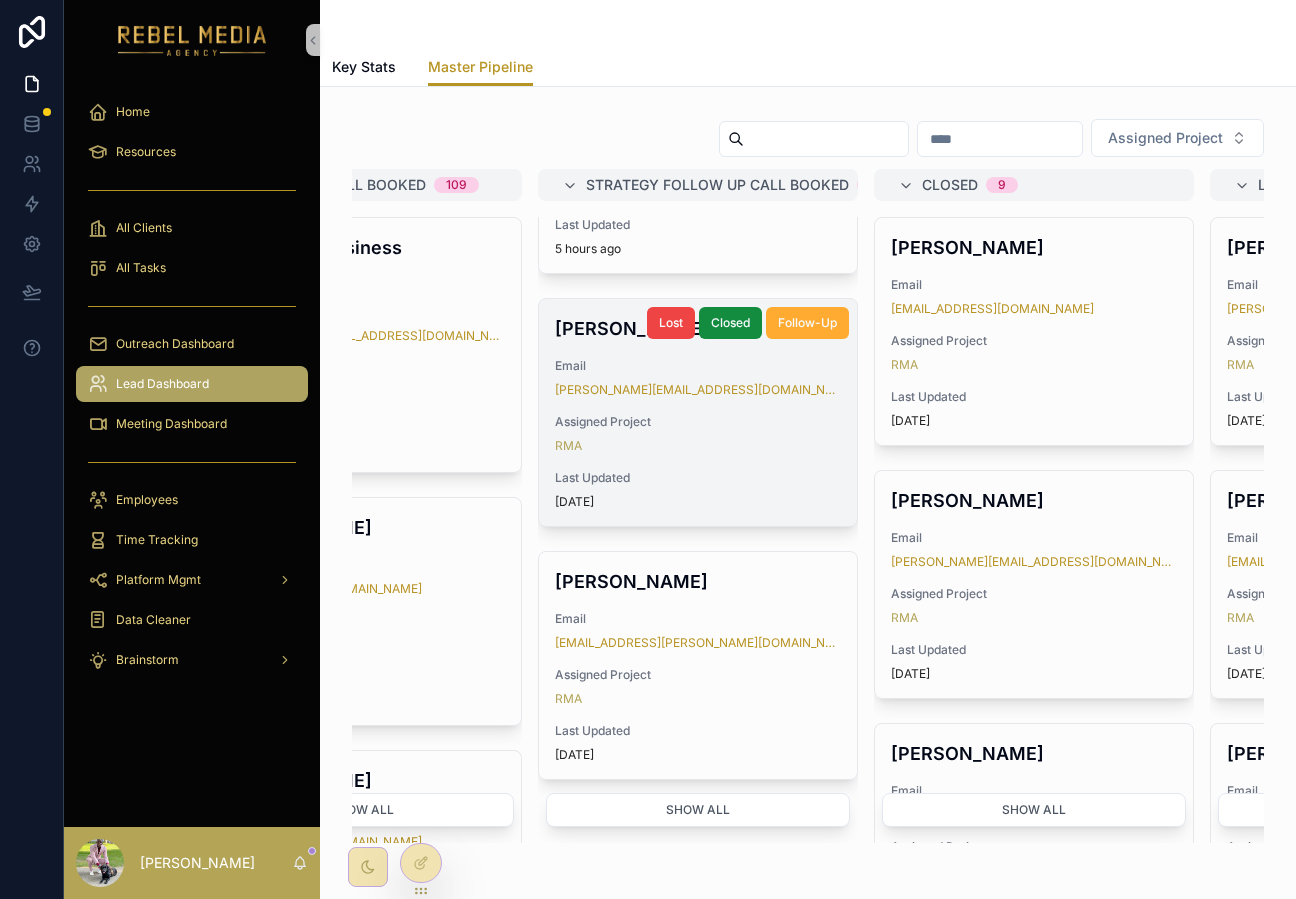 click on "[PERSON_NAME] Email [PERSON_NAME][EMAIL_ADDRESS][DOMAIN_NAME] Assigned Project RMA Last Updated [DATE]" at bounding box center [698, 412] 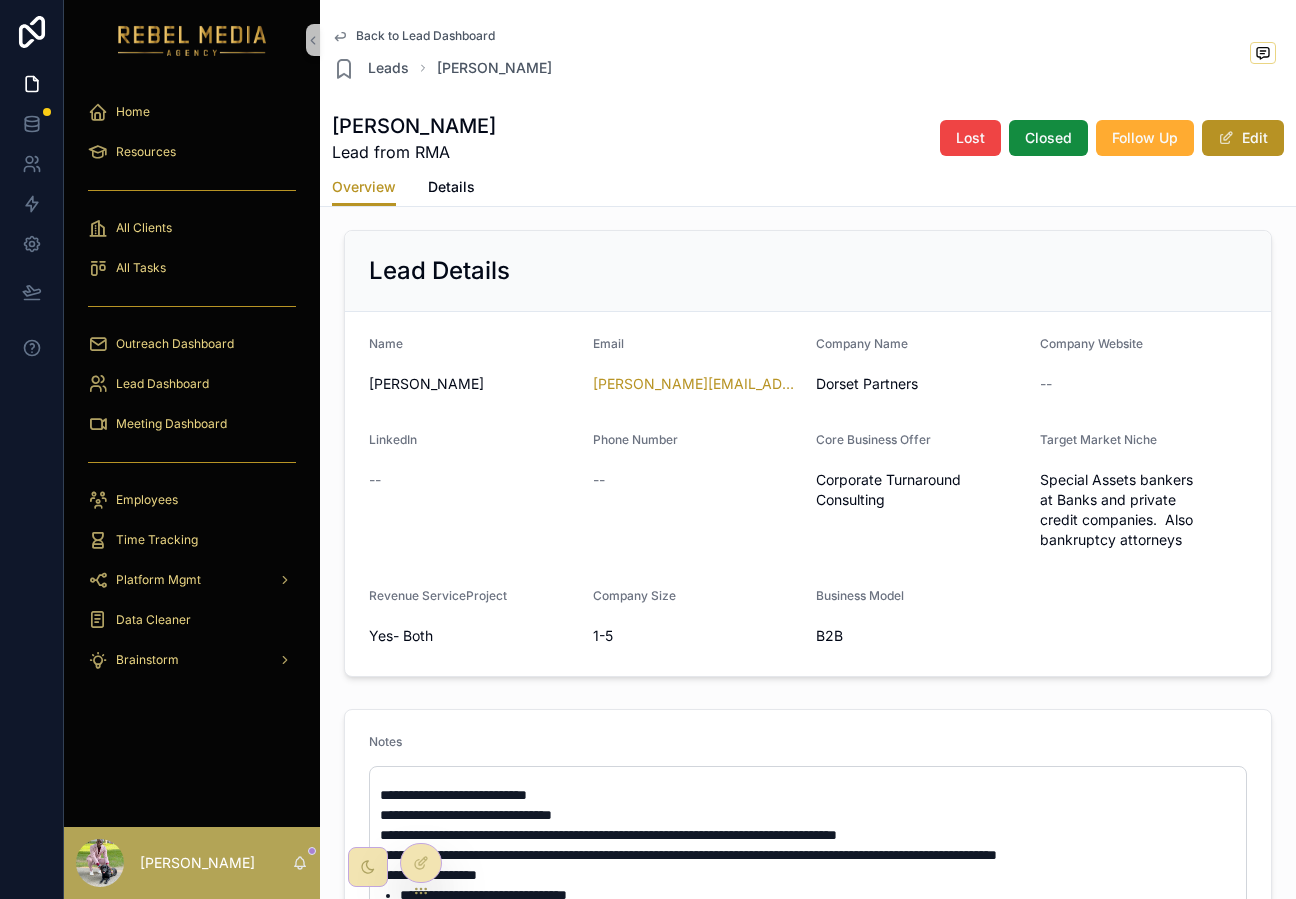 scroll, scrollTop: 0, scrollLeft: 0, axis: both 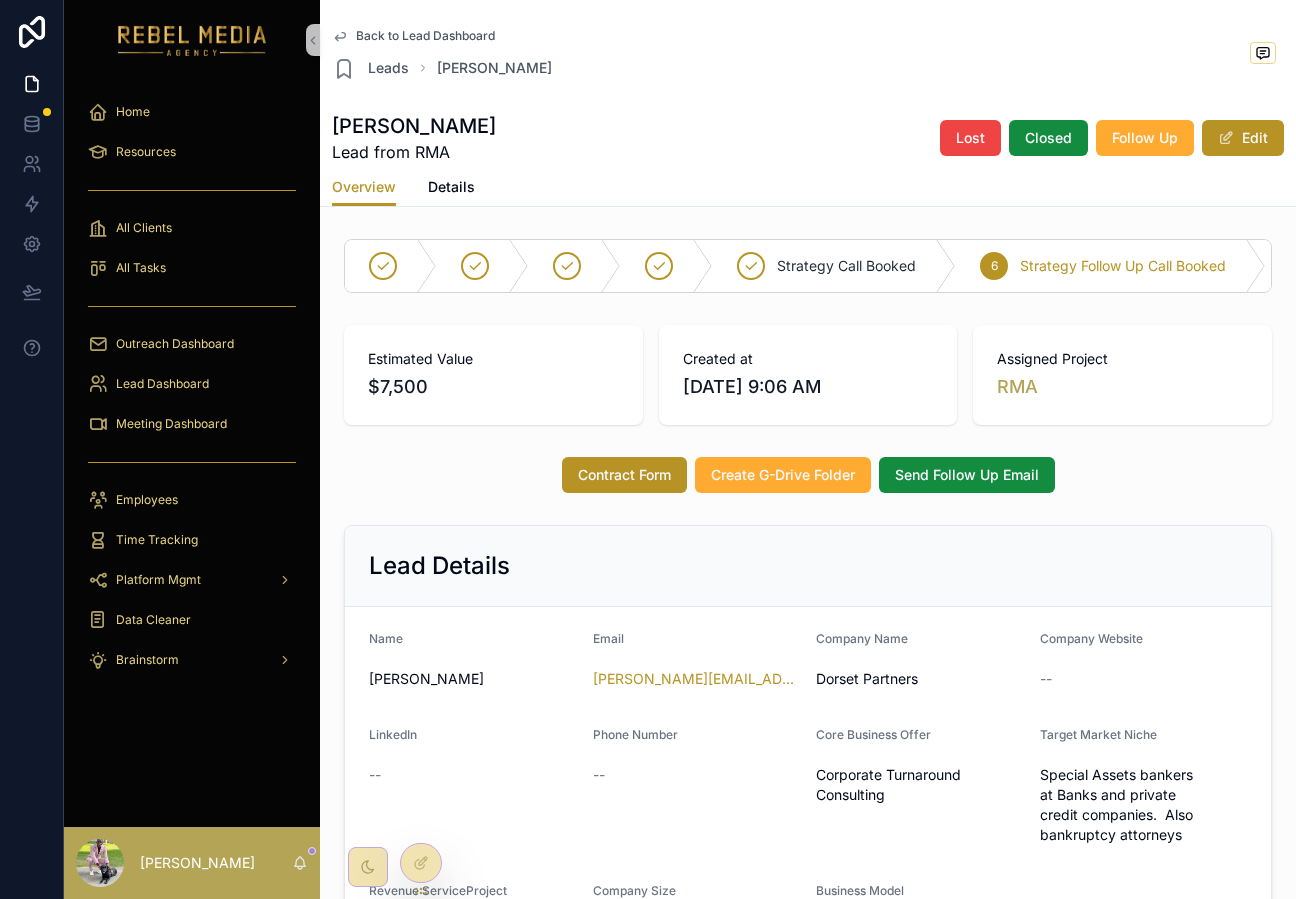 click on "Back to Lead Dashboard" at bounding box center [425, 36] 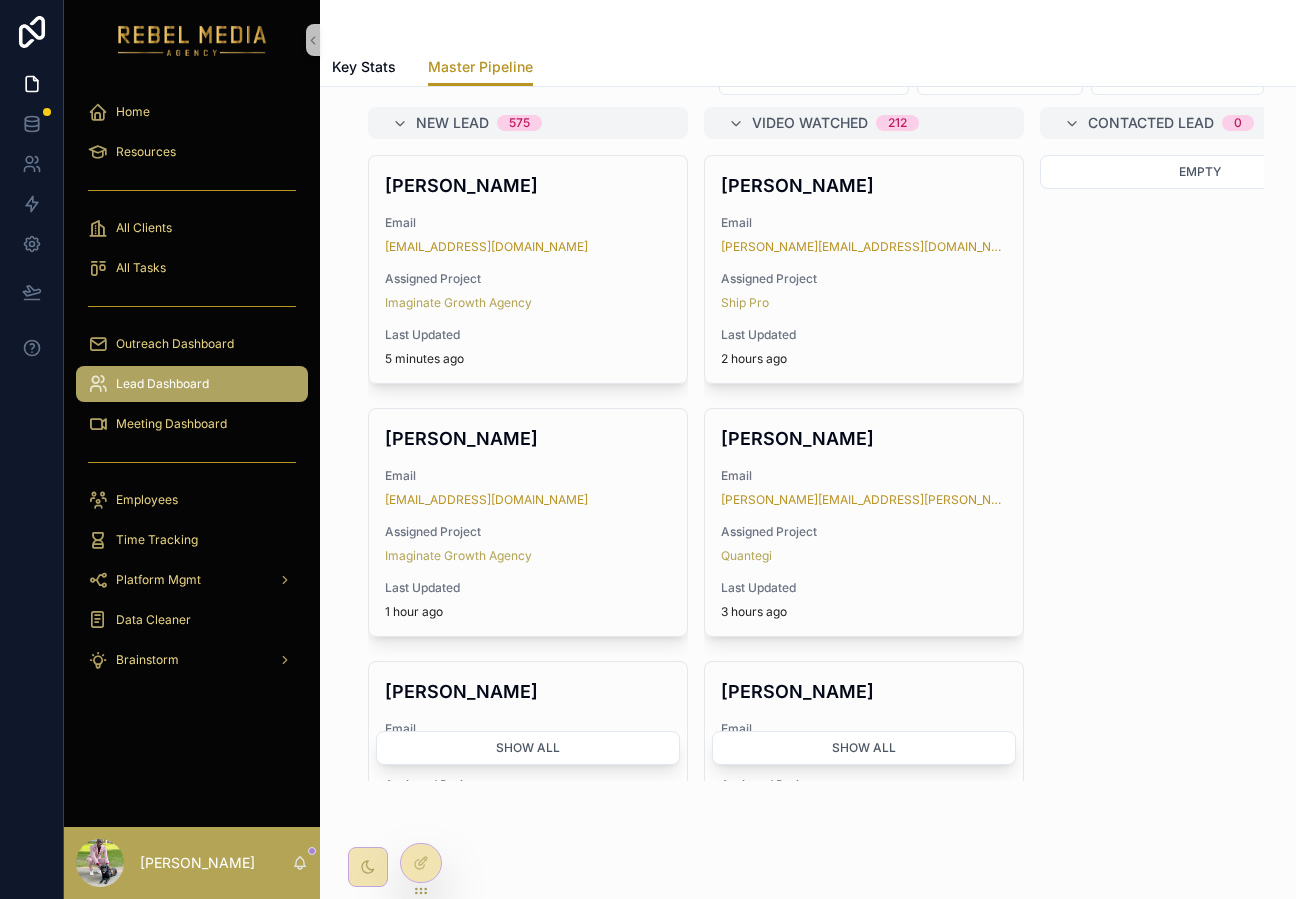 scroll, scrollTop: 127, scrollLeft: 0, axis: vertical 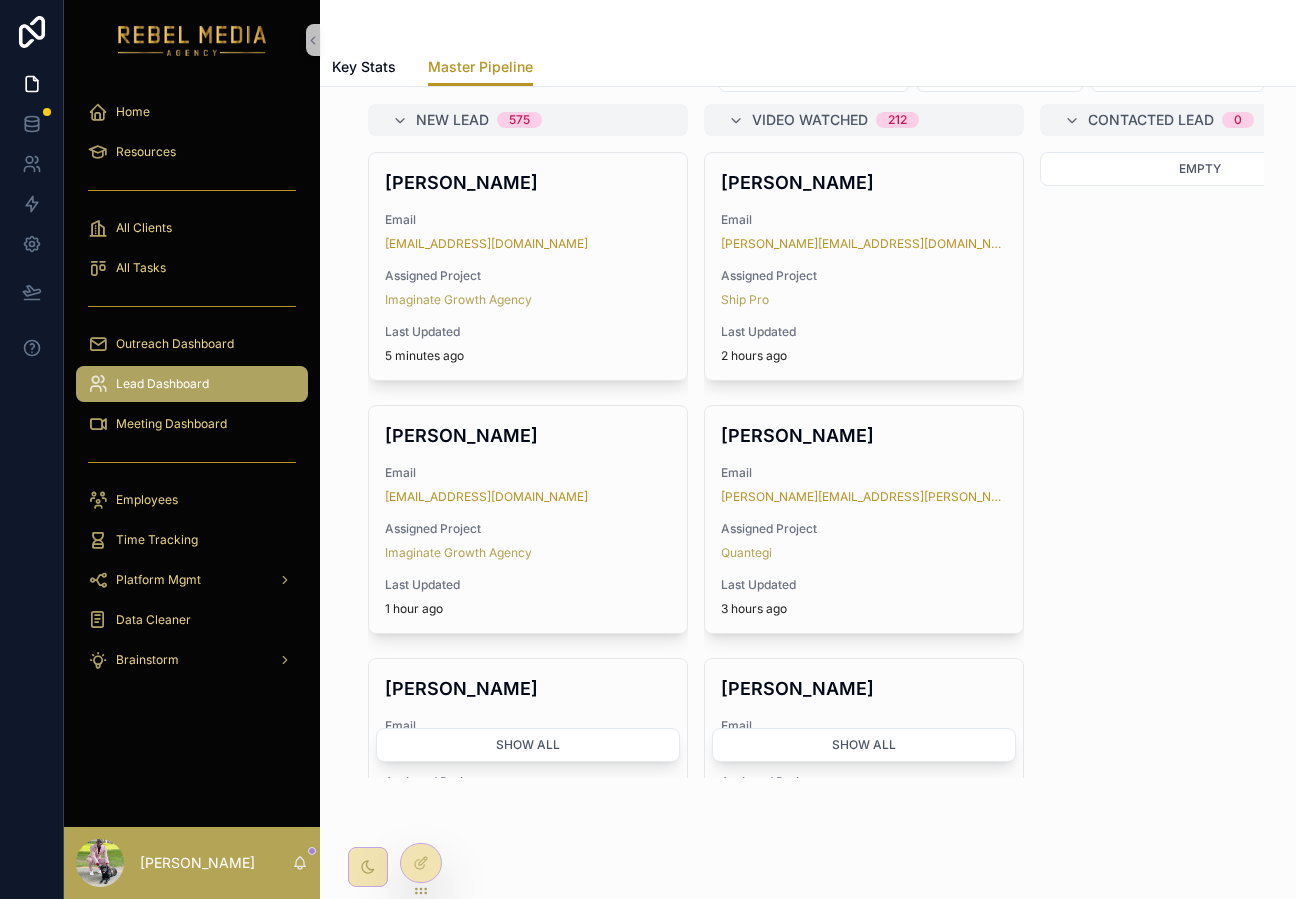click on "Resources" at bounding box center (192, 152) 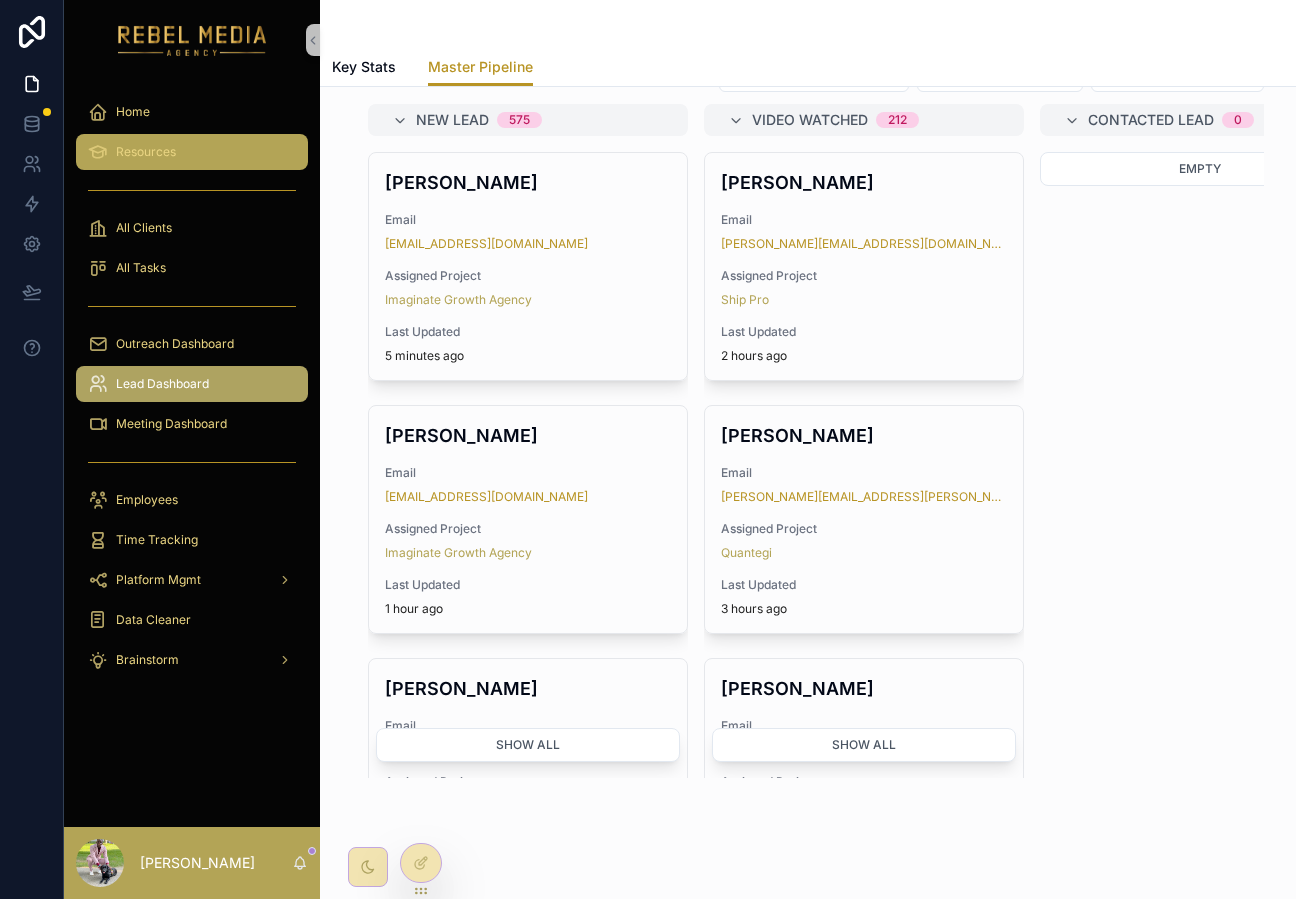 click on "Resources" at bounding box center (146, 152) 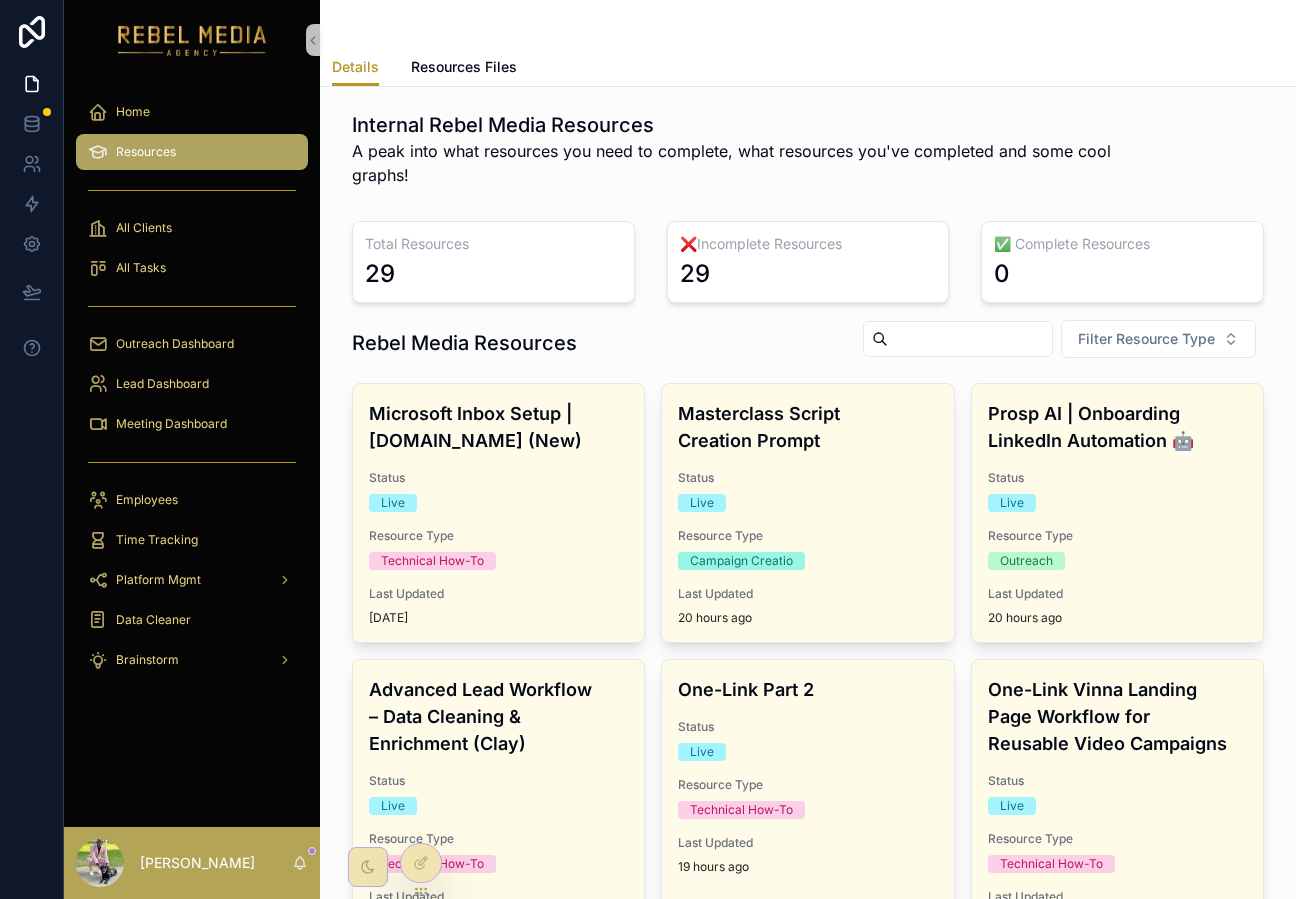 click at bounding box center (192, 40) 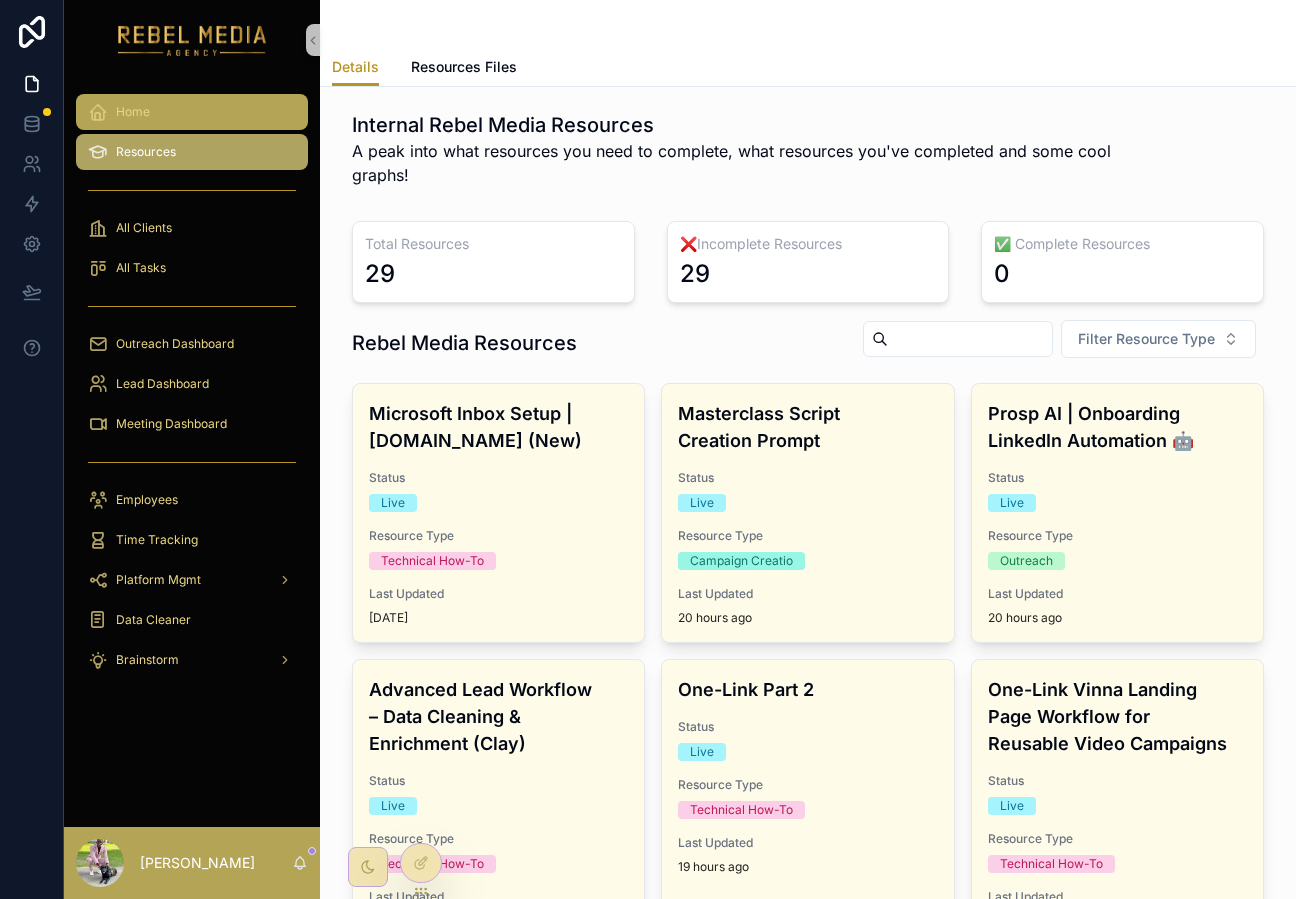 click on "Home" at bounding box center [133, 112] 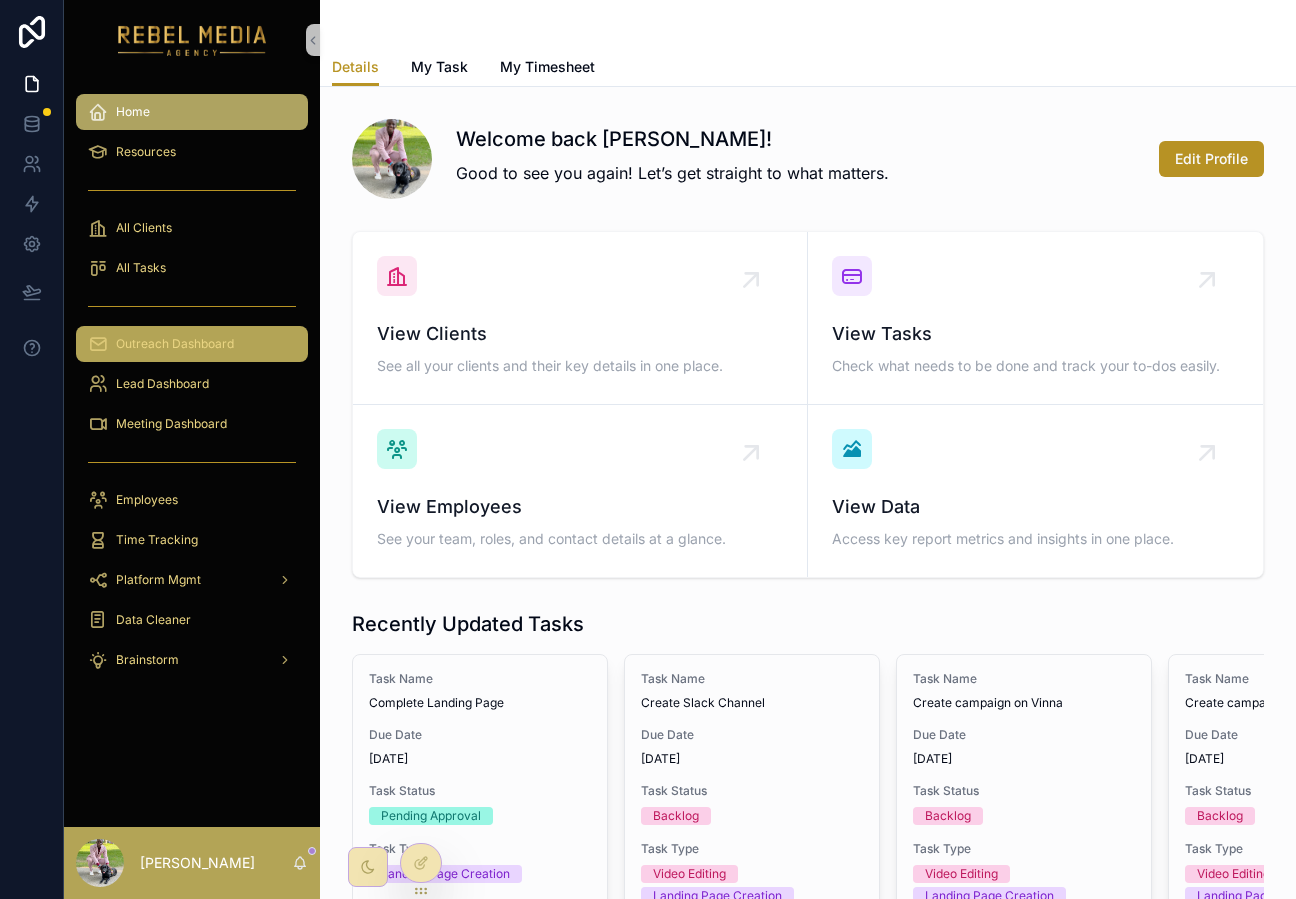 click on "Outreach Dashboard" at bounding box center (192, 344) 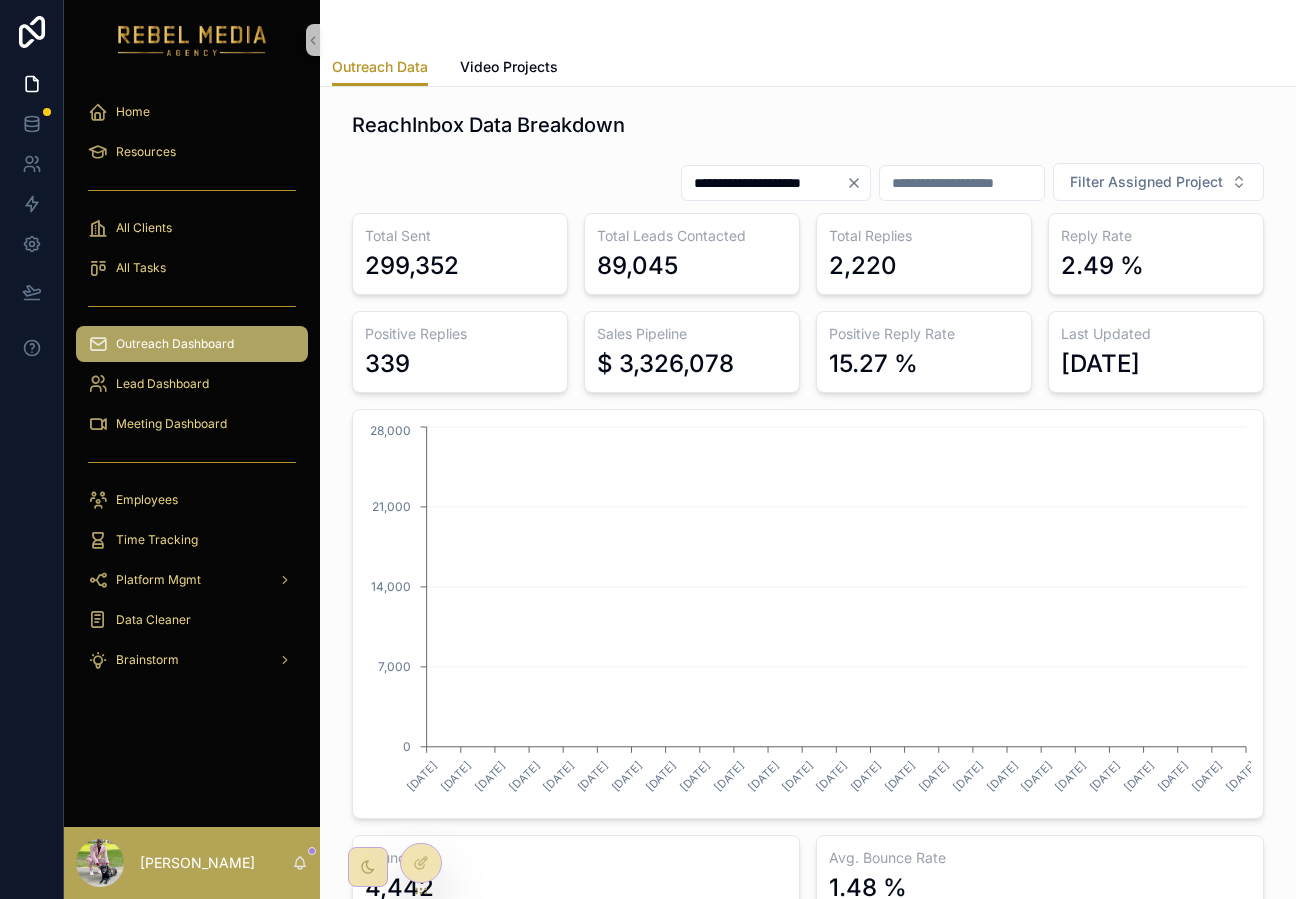 click on "Lead Dashboard" at bounding box center (192, 384) 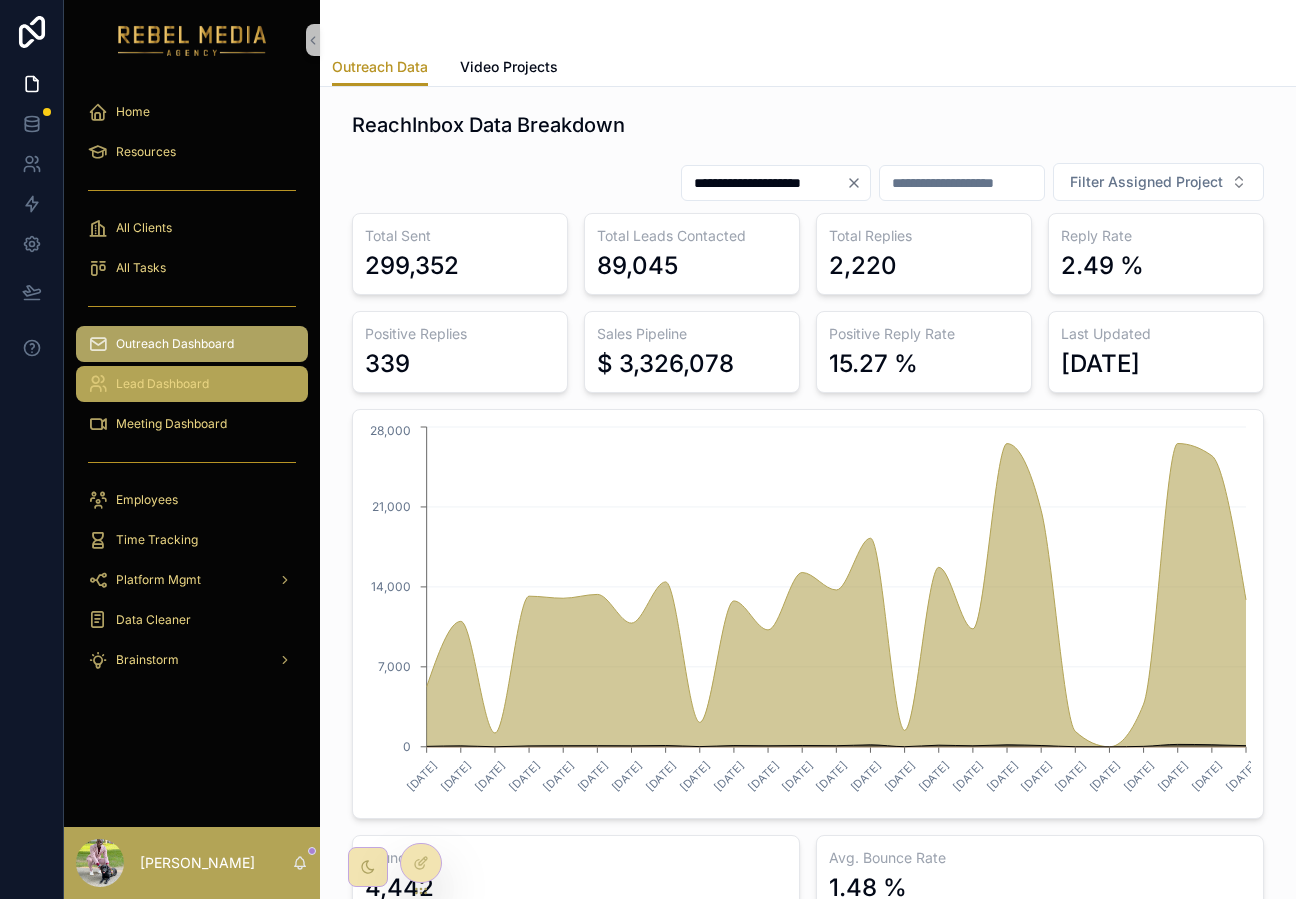click on "Lead Dashboard" at bounding box center [192, 384] 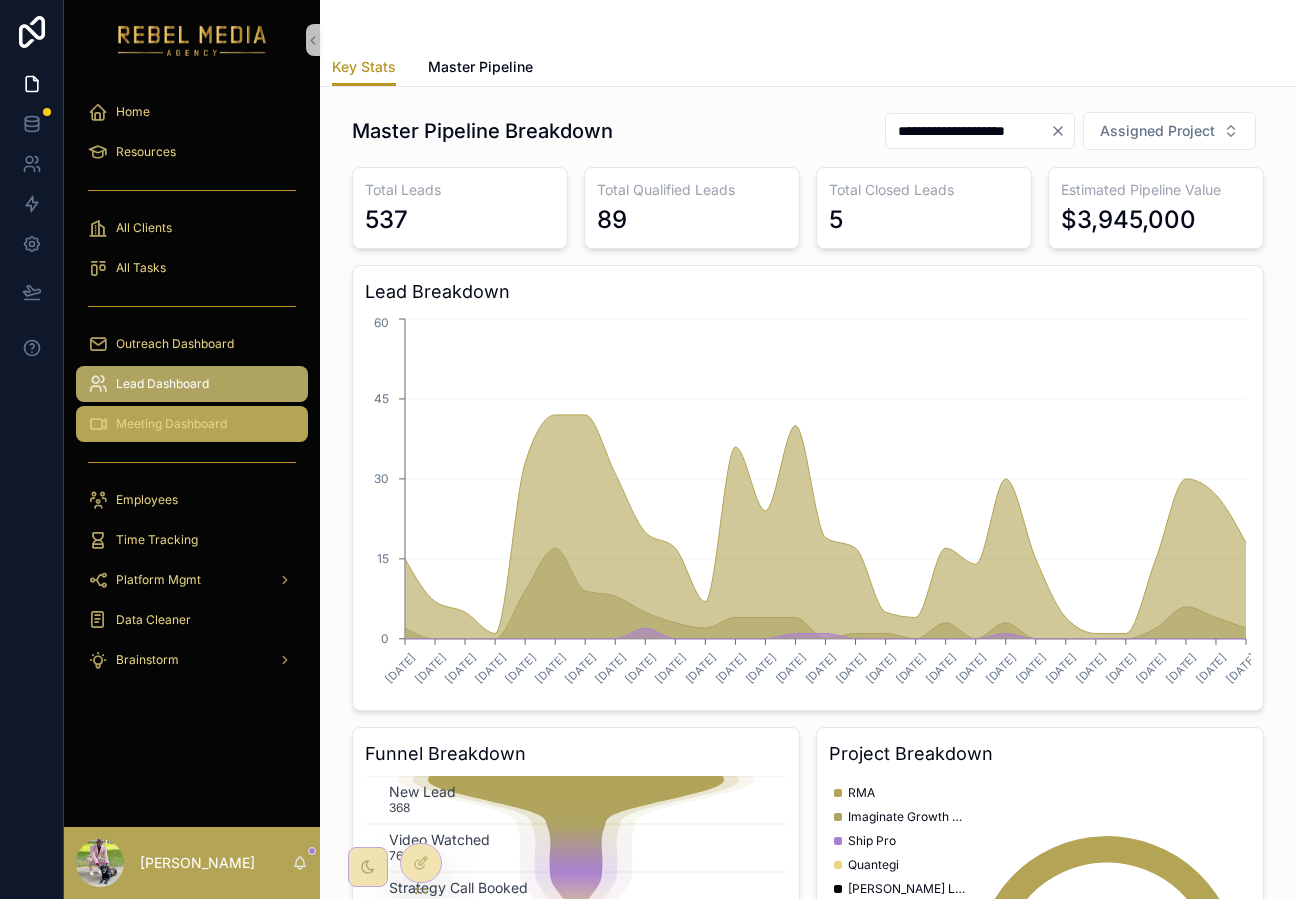 click on "Meeting Dashboard" at bounding box center (192, 424) 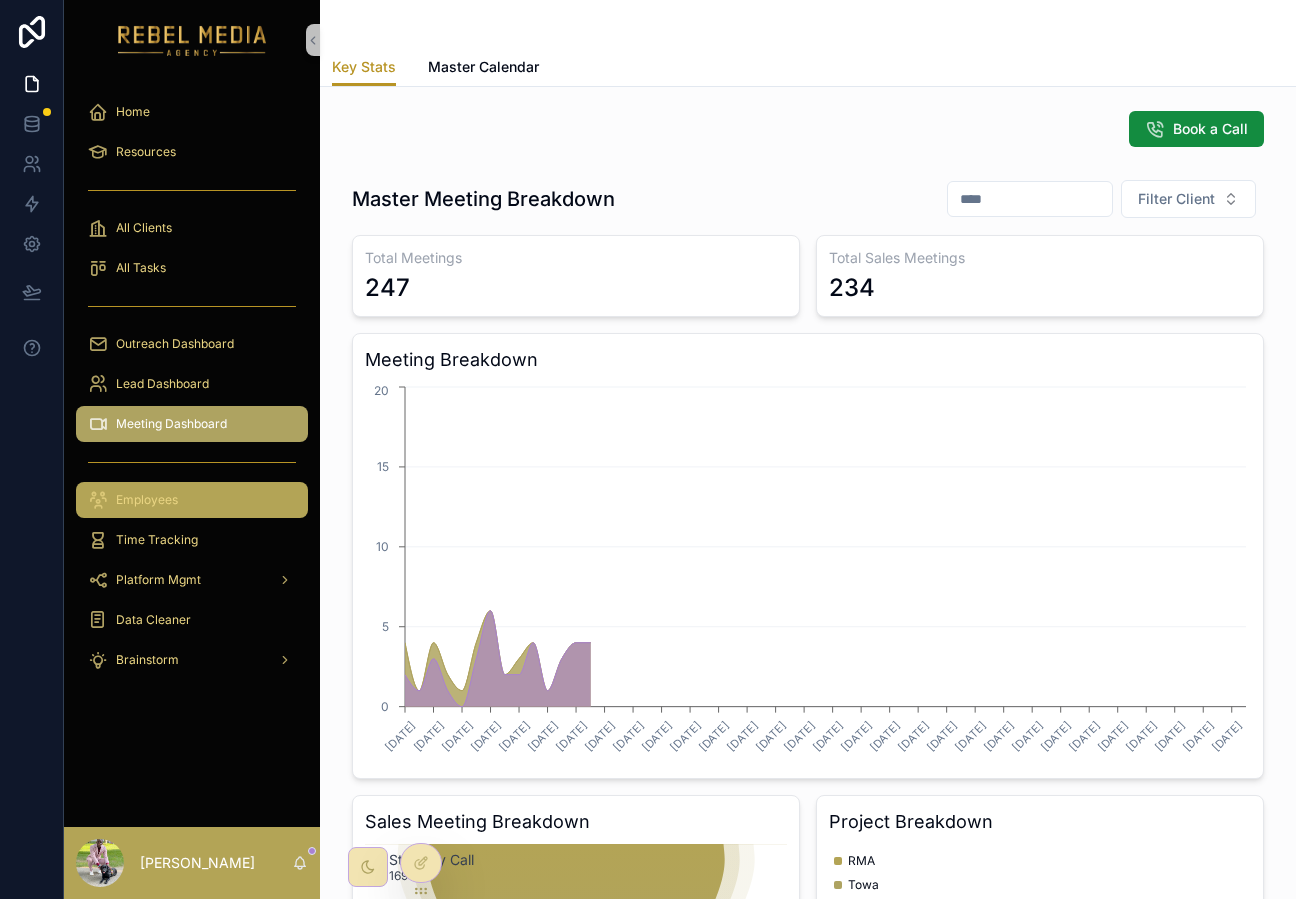 click on "Employees" at bounding box center (147, 500) 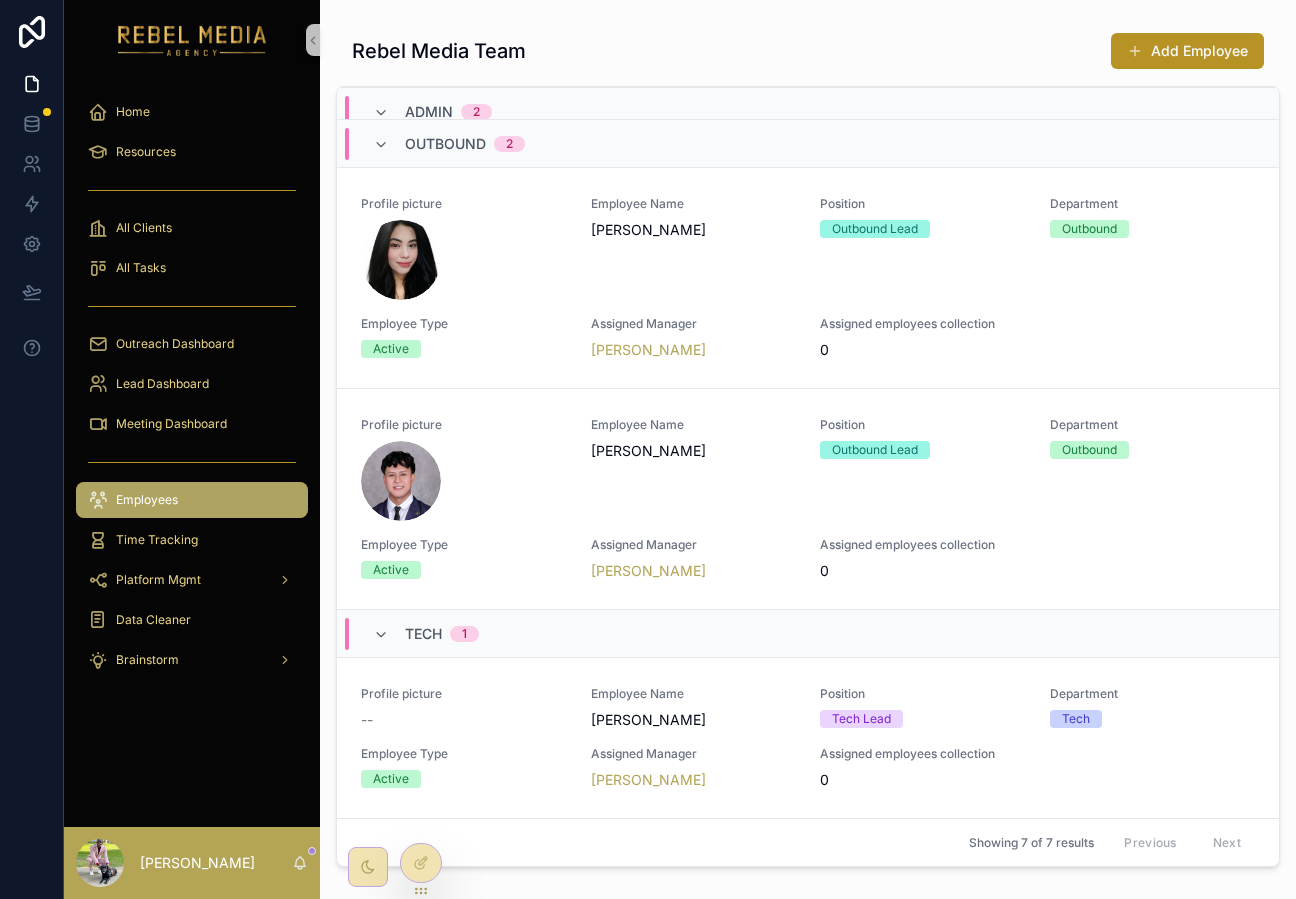 scroll, scrollTop: 0, scrollLeft: 0, axis: both 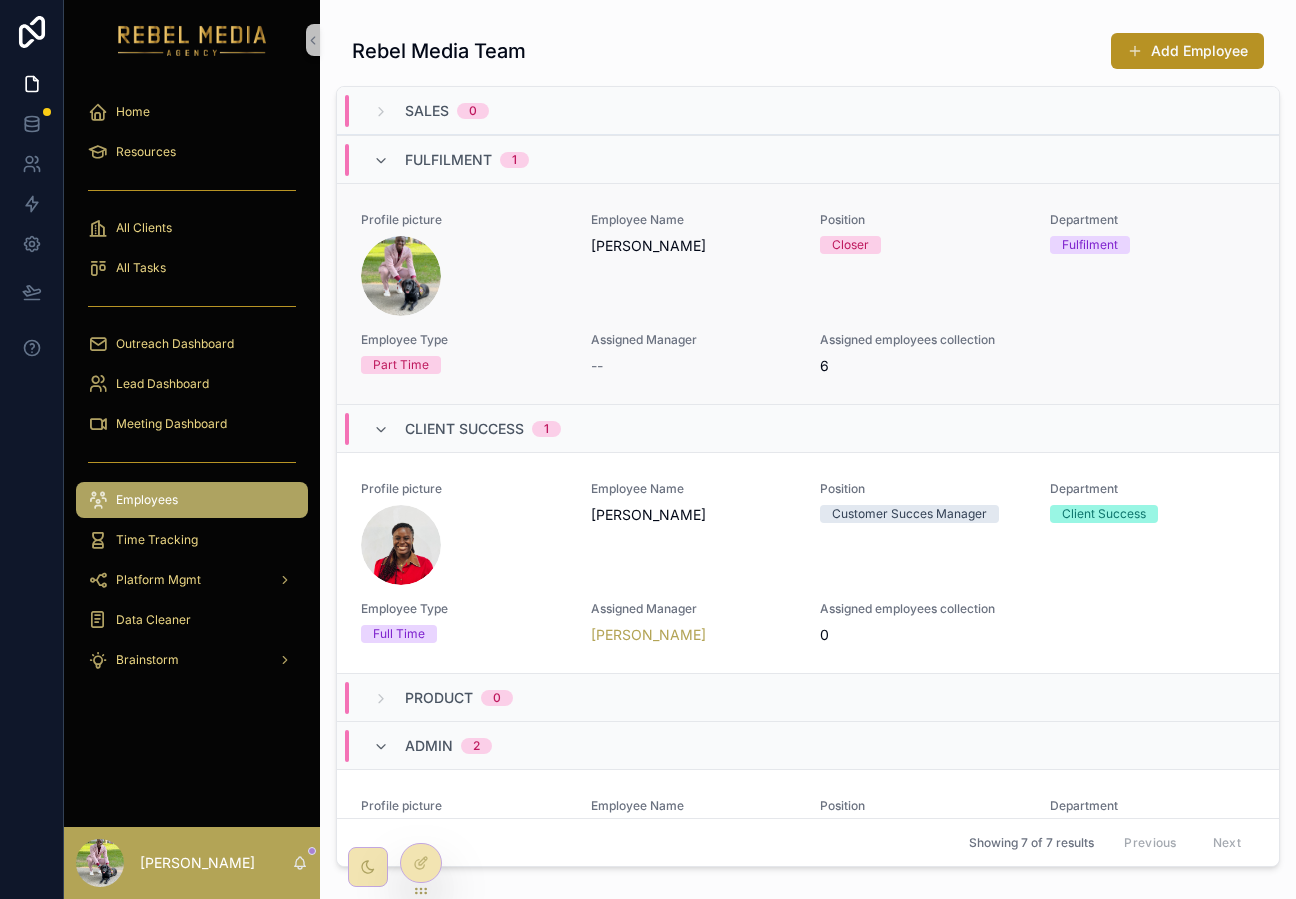 click at bounding box center (464, 276) 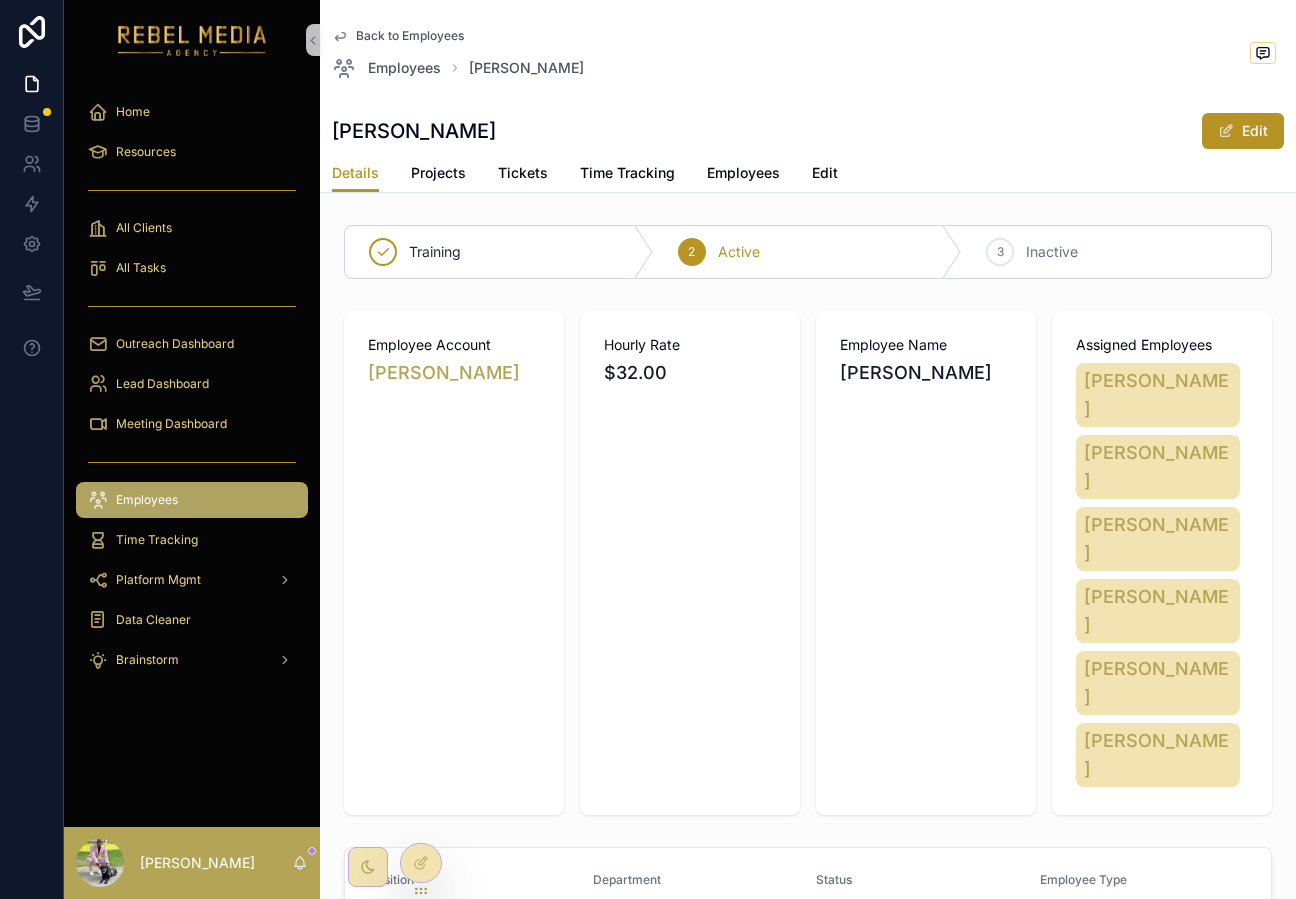 click on "Edit" at bounding box center [825, 173] 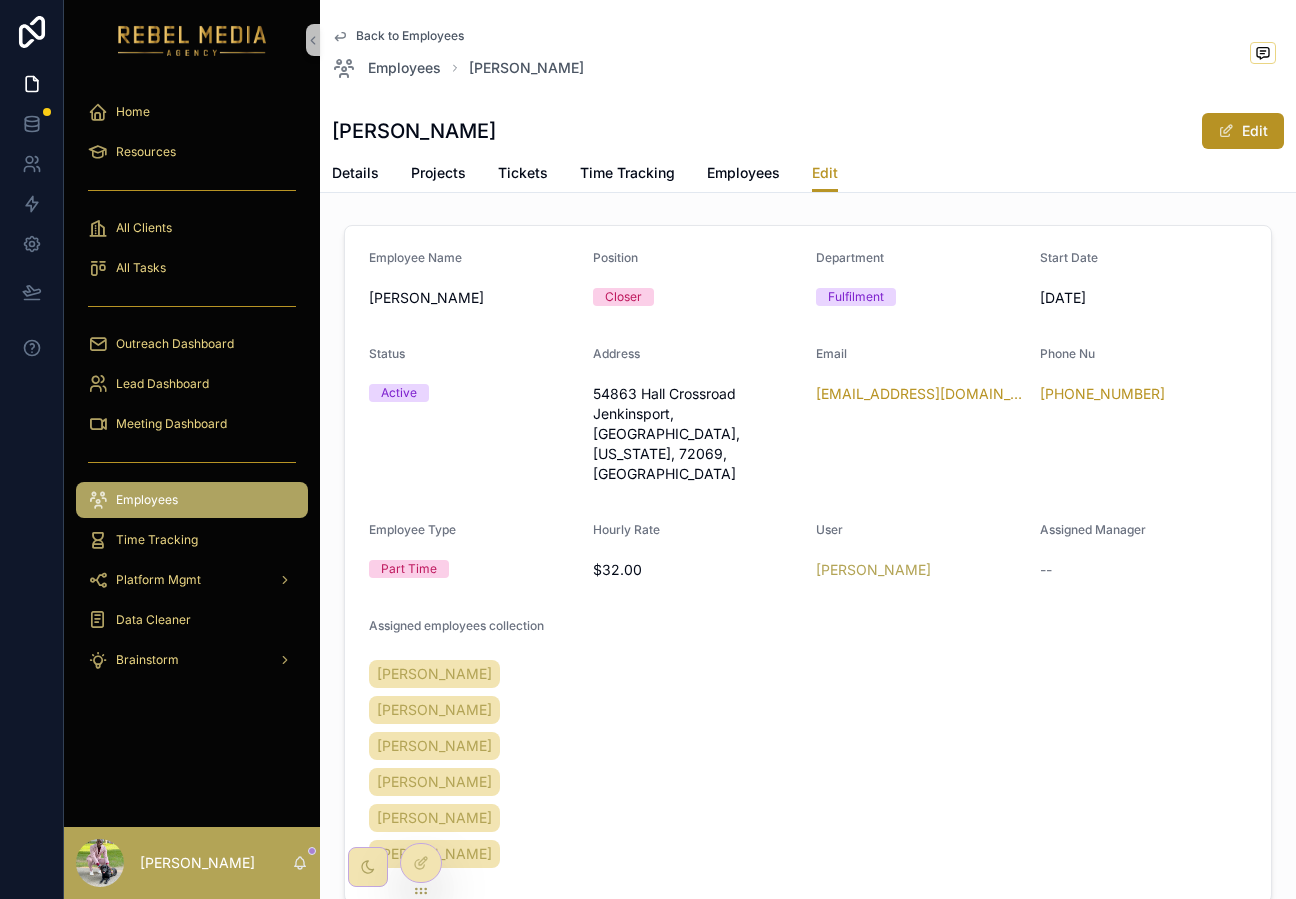 click on "Closer" at bounding box center [623, 297] 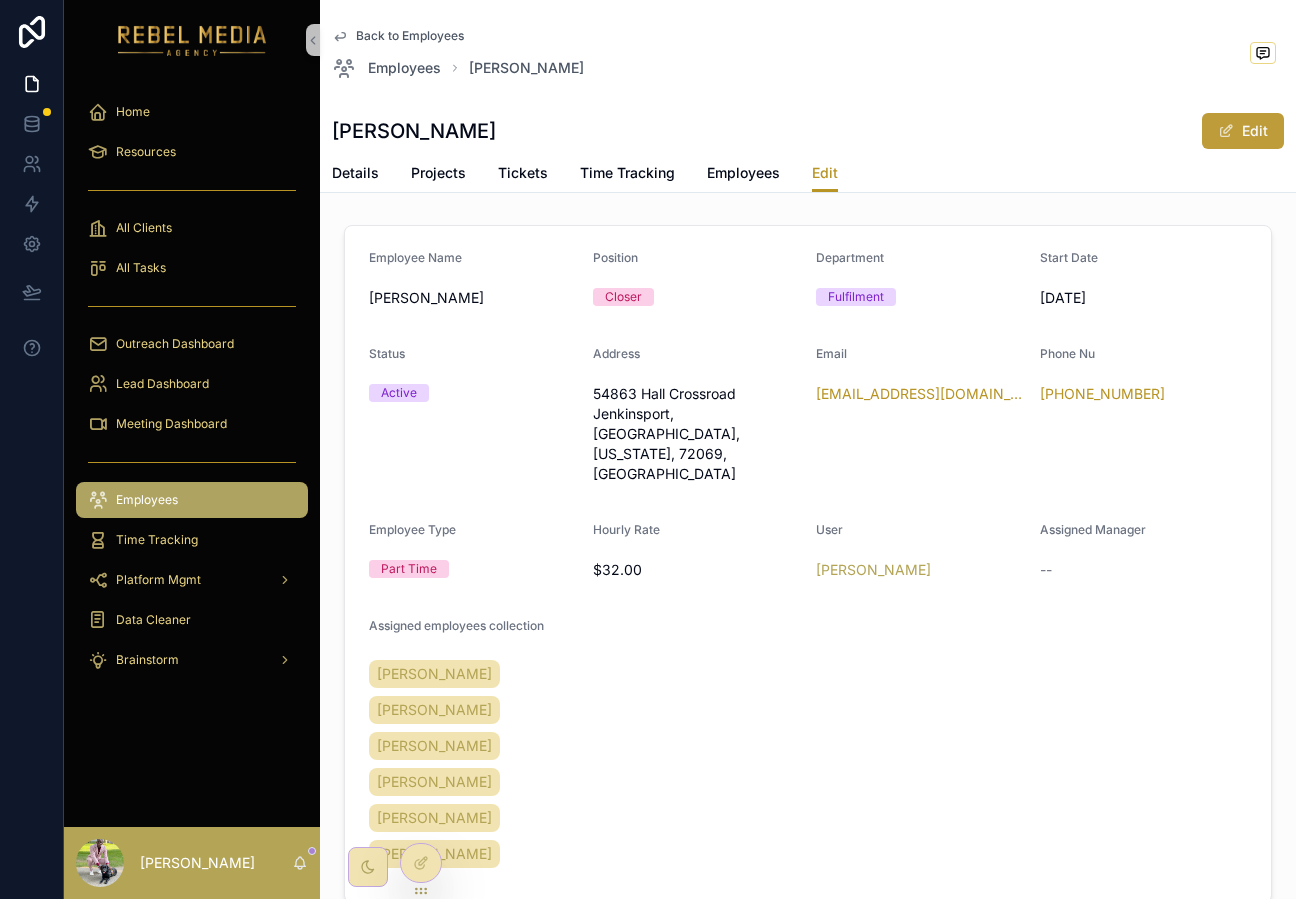 click at bounding box center [1226, 131] 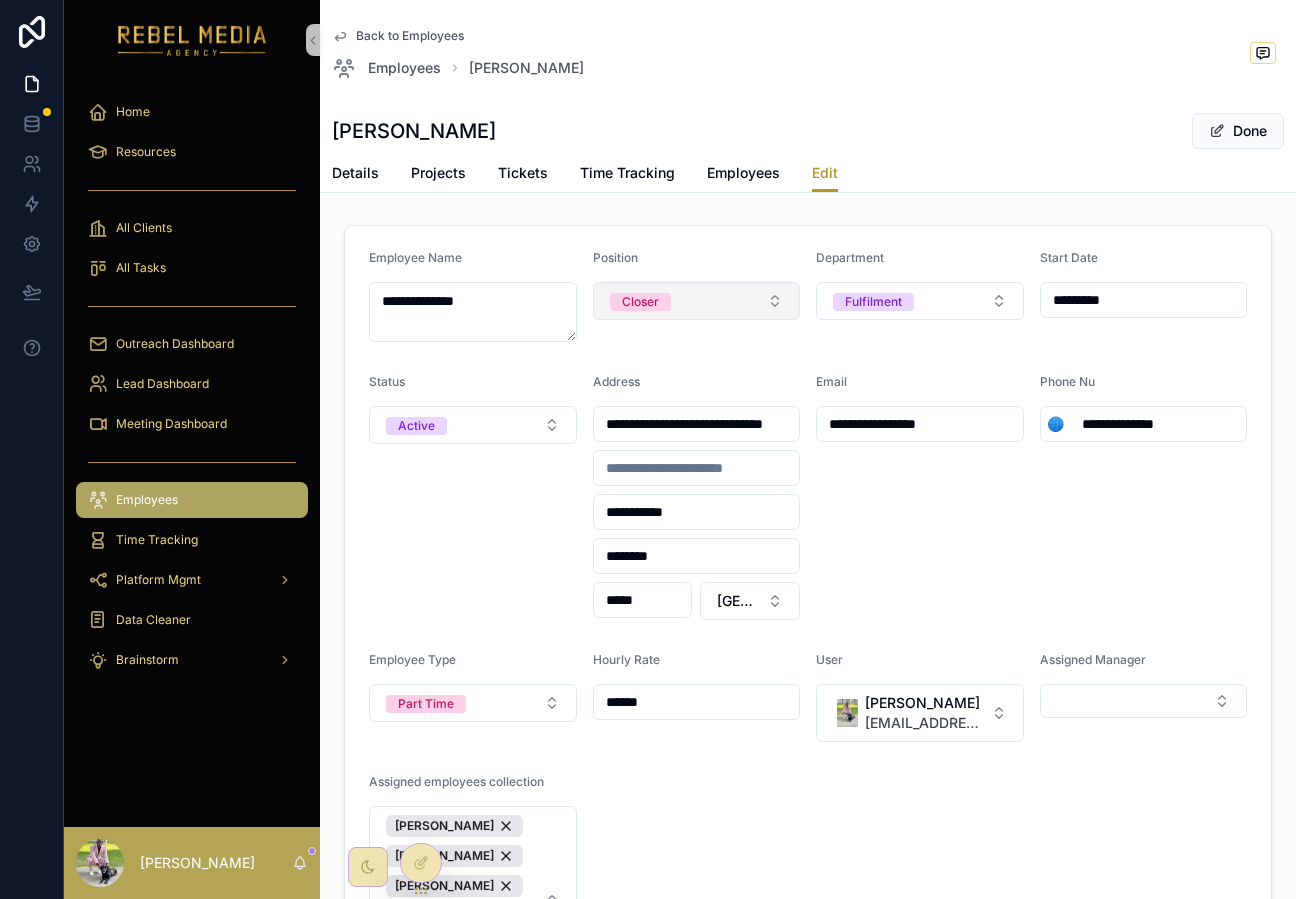 click on "Closer" at bounding box center (697, 301) 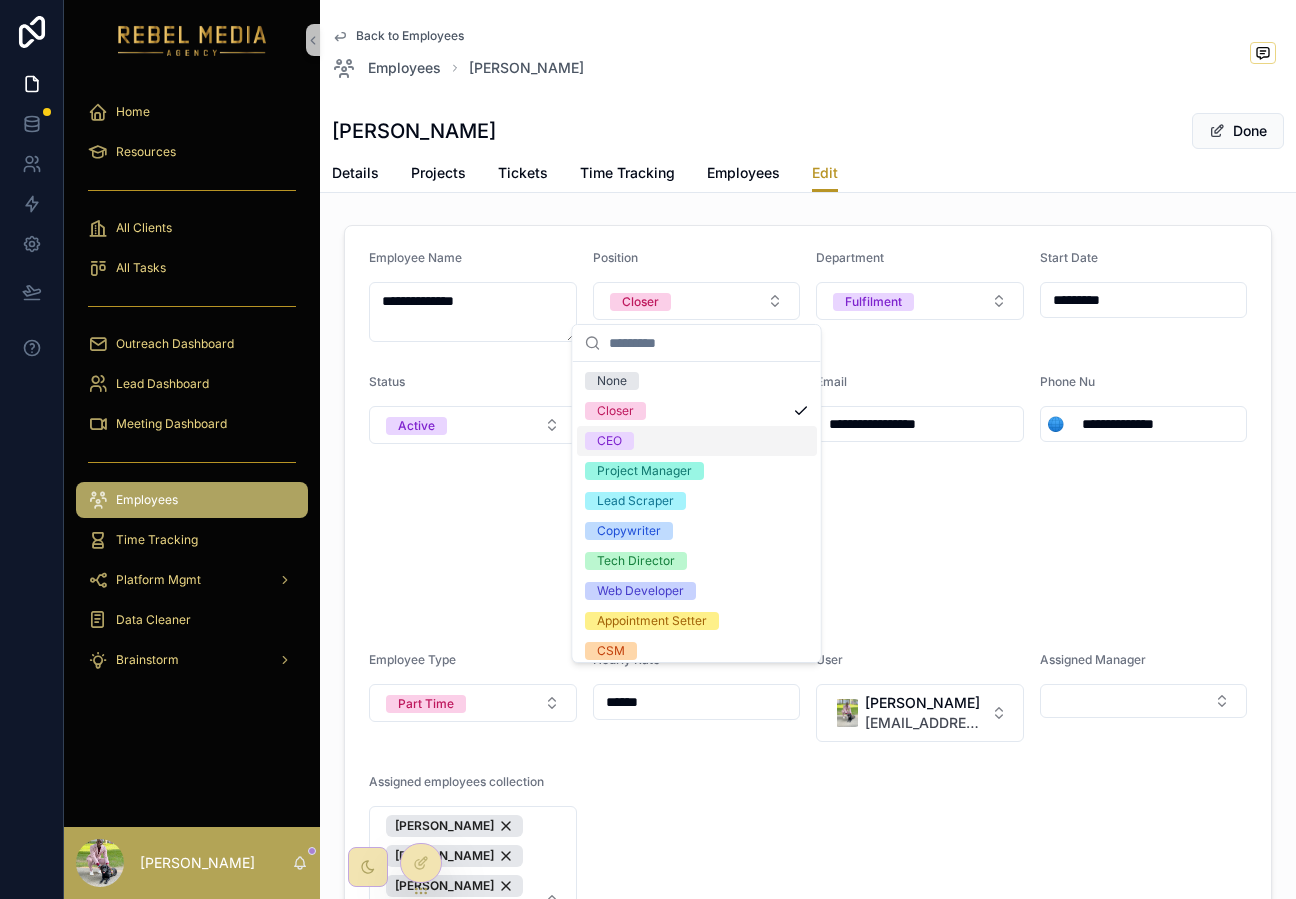 click on "CEO" at bounding box center (697, 441) 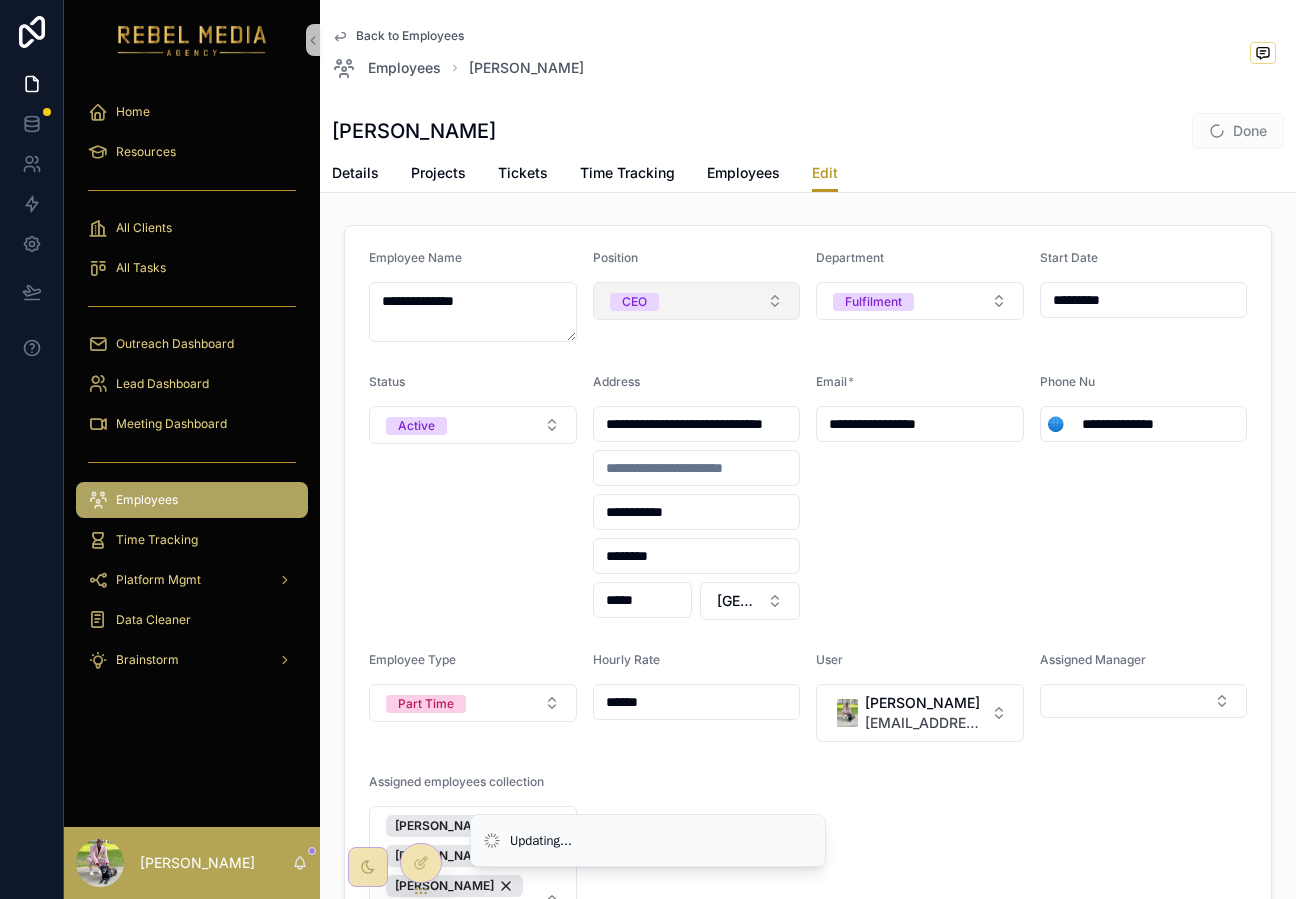 click on "CEO" at bounding box center (697, 301) 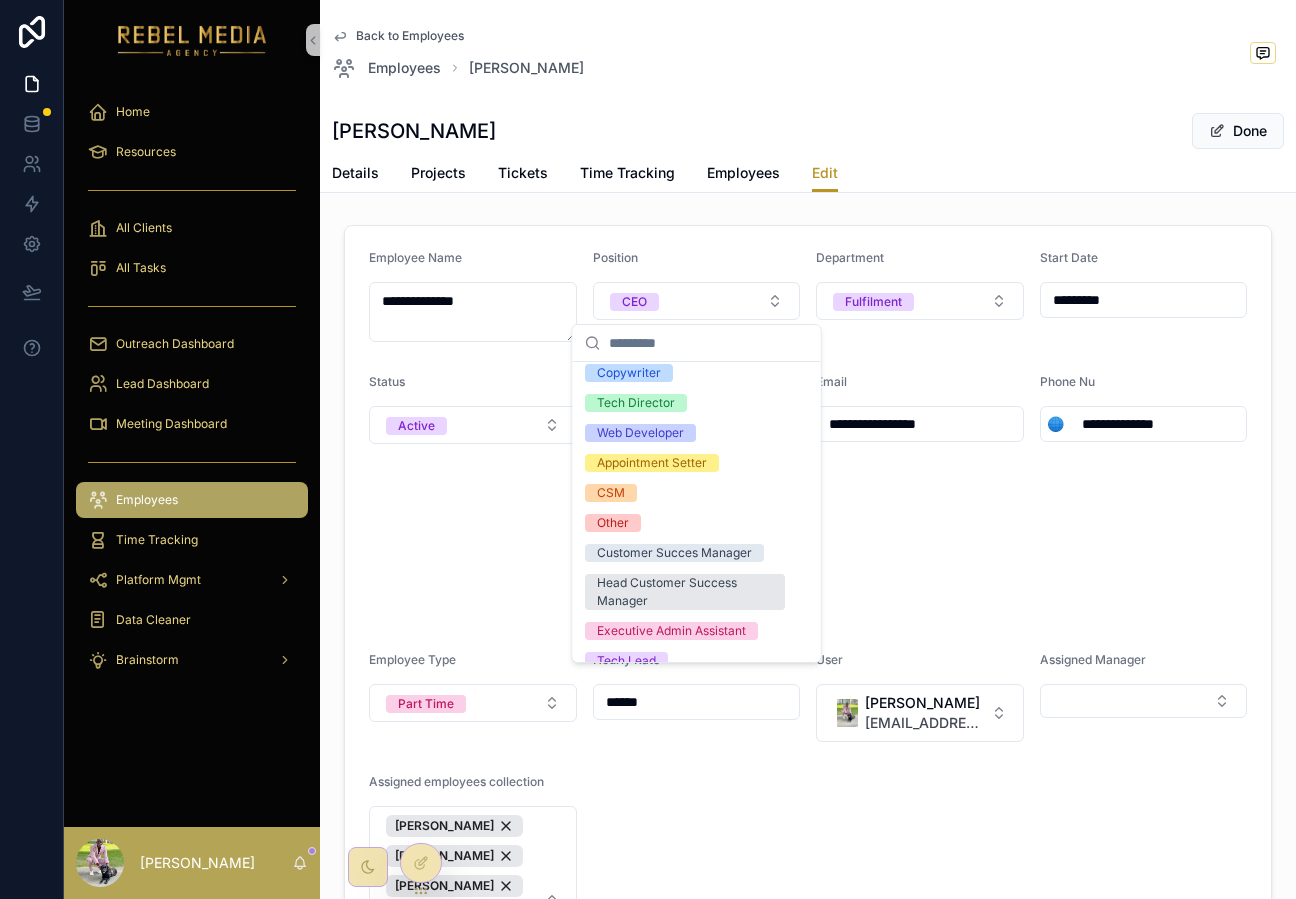 scroll, scrollTop: 206, scrollLeft: 0, axis: vertical 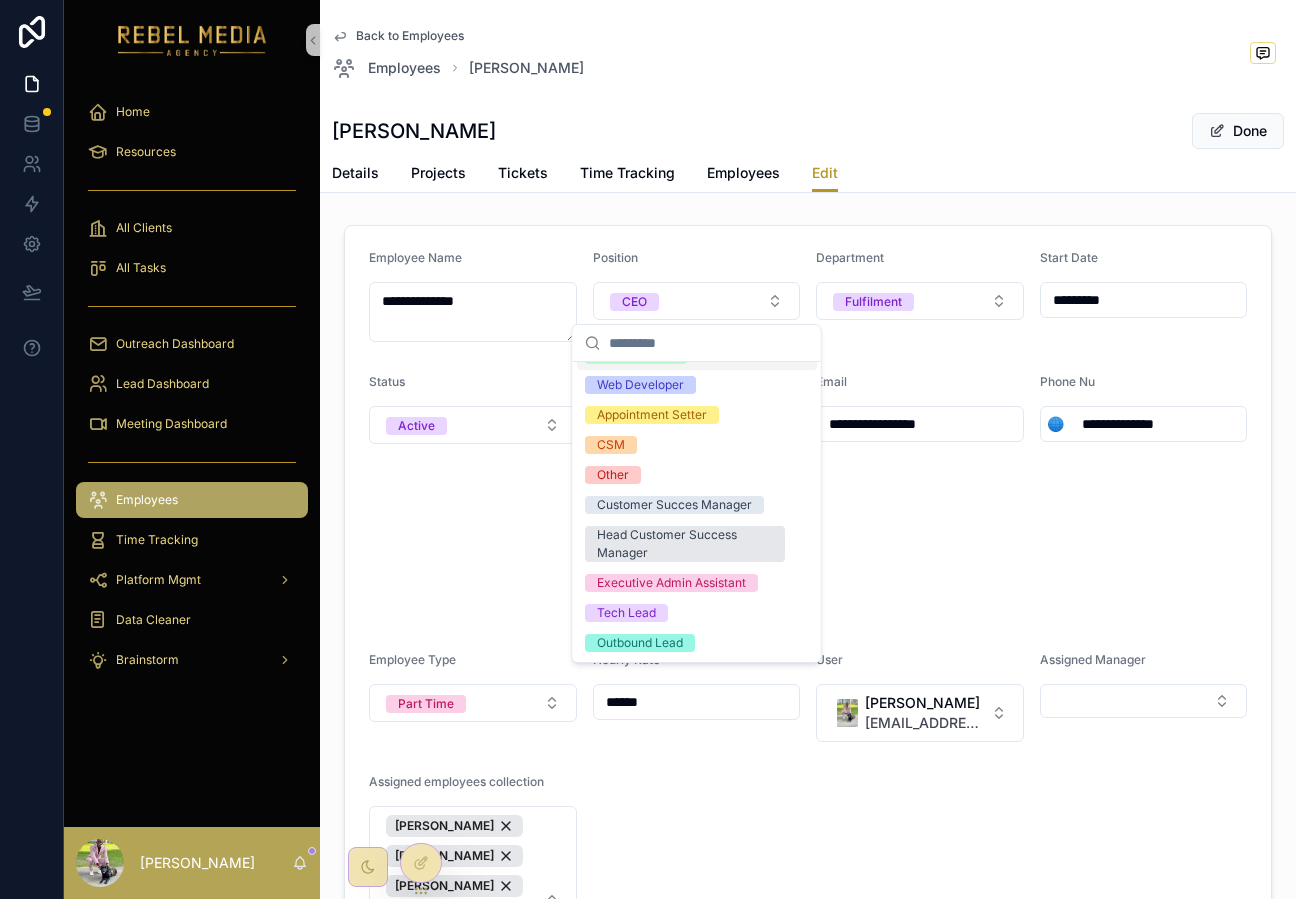 click on "Position" at bounding box center (697, 262) 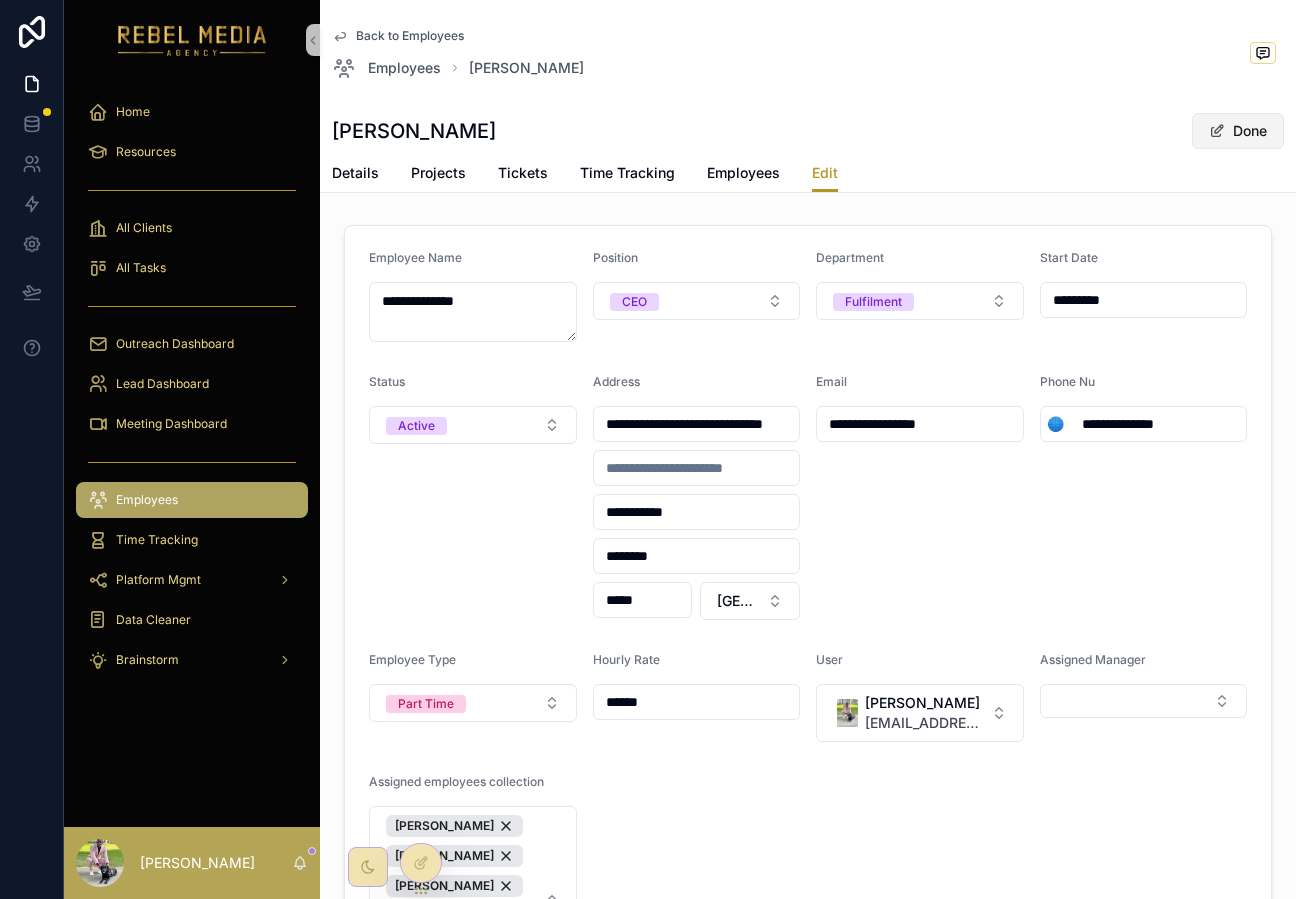click on "Done" at bounding box center [1238, 131] 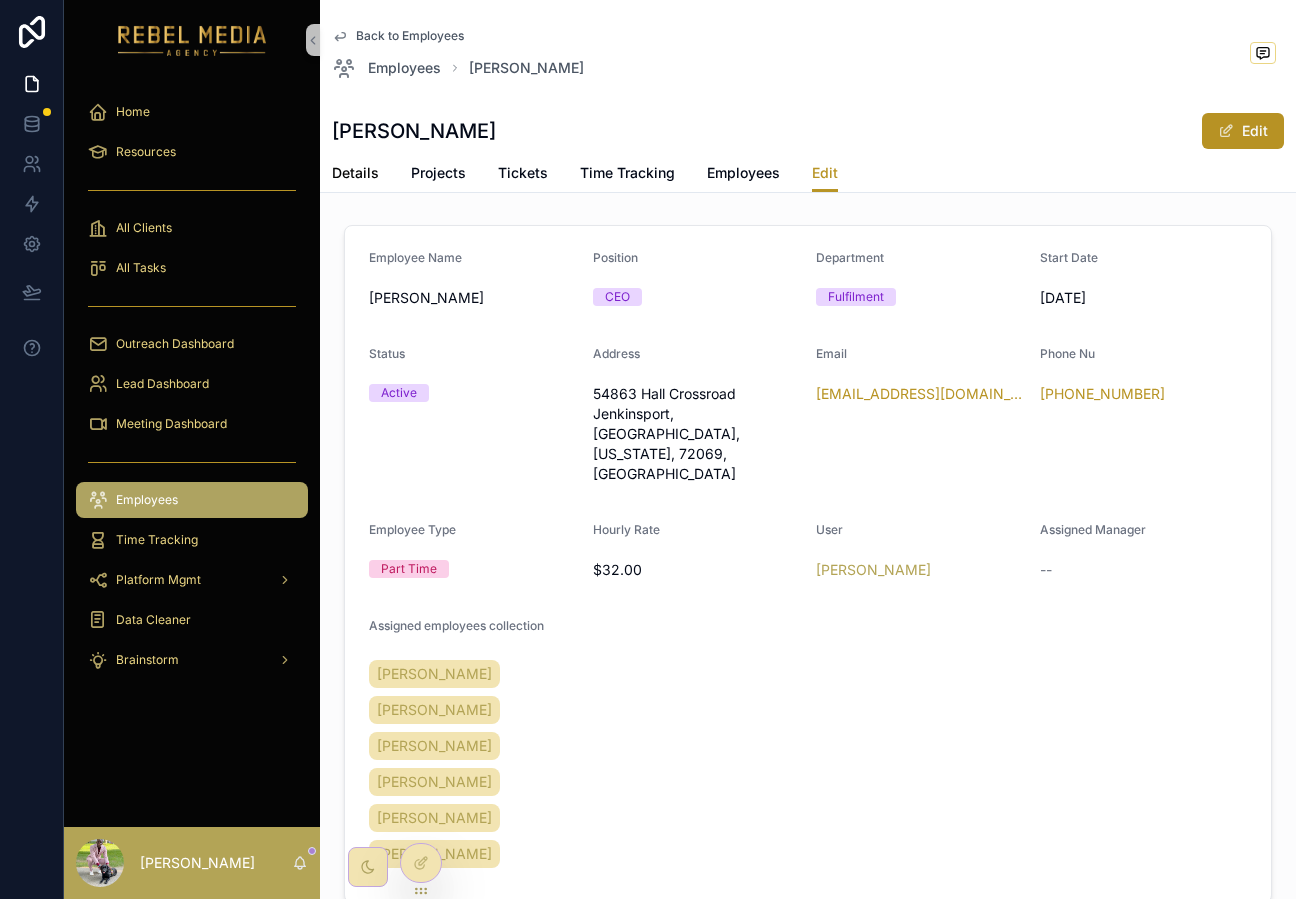 click on "Details" at bounding box center (355, 173) 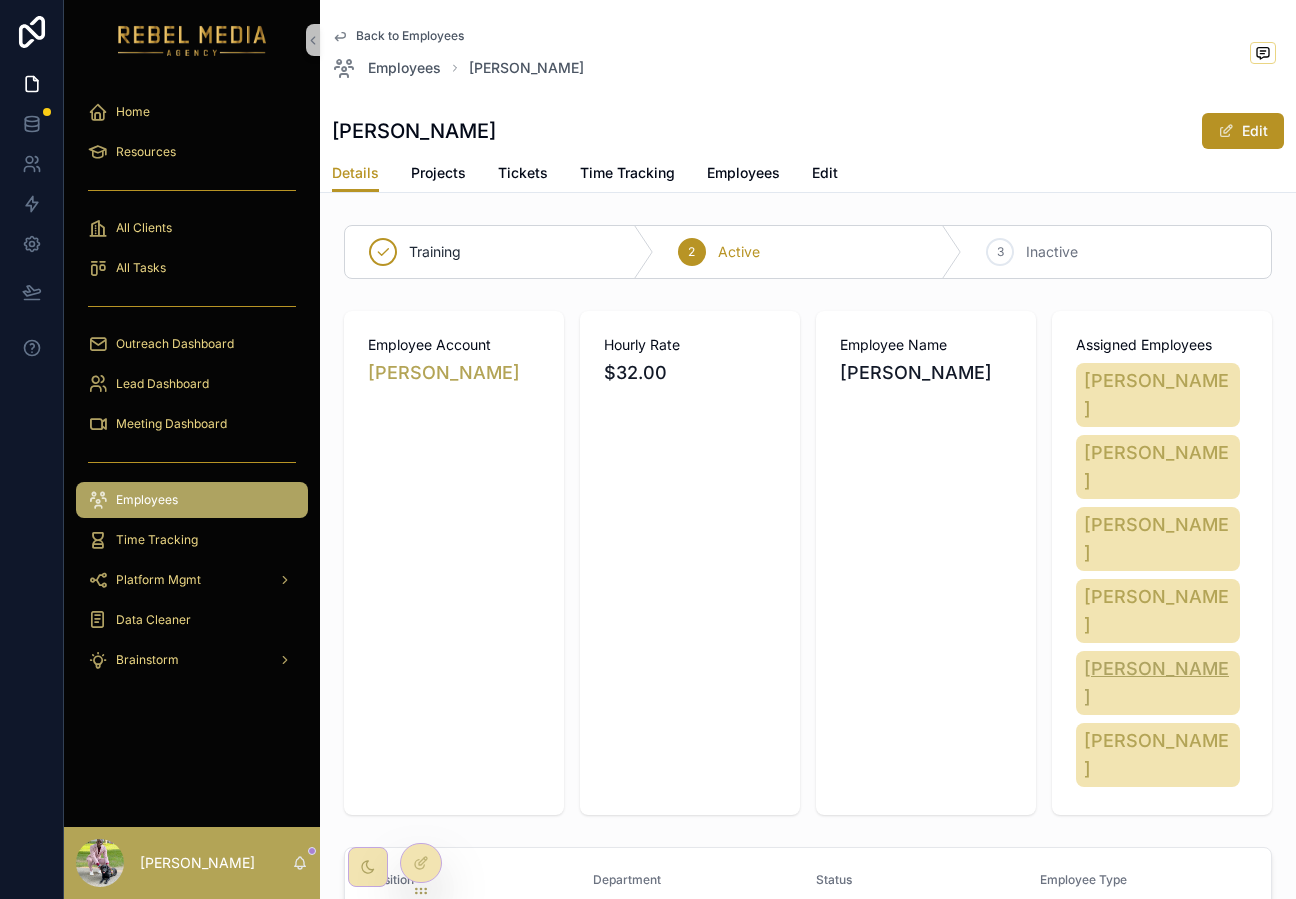 click on "[PERSON_NAME]" at bounding box center (1158, 683) 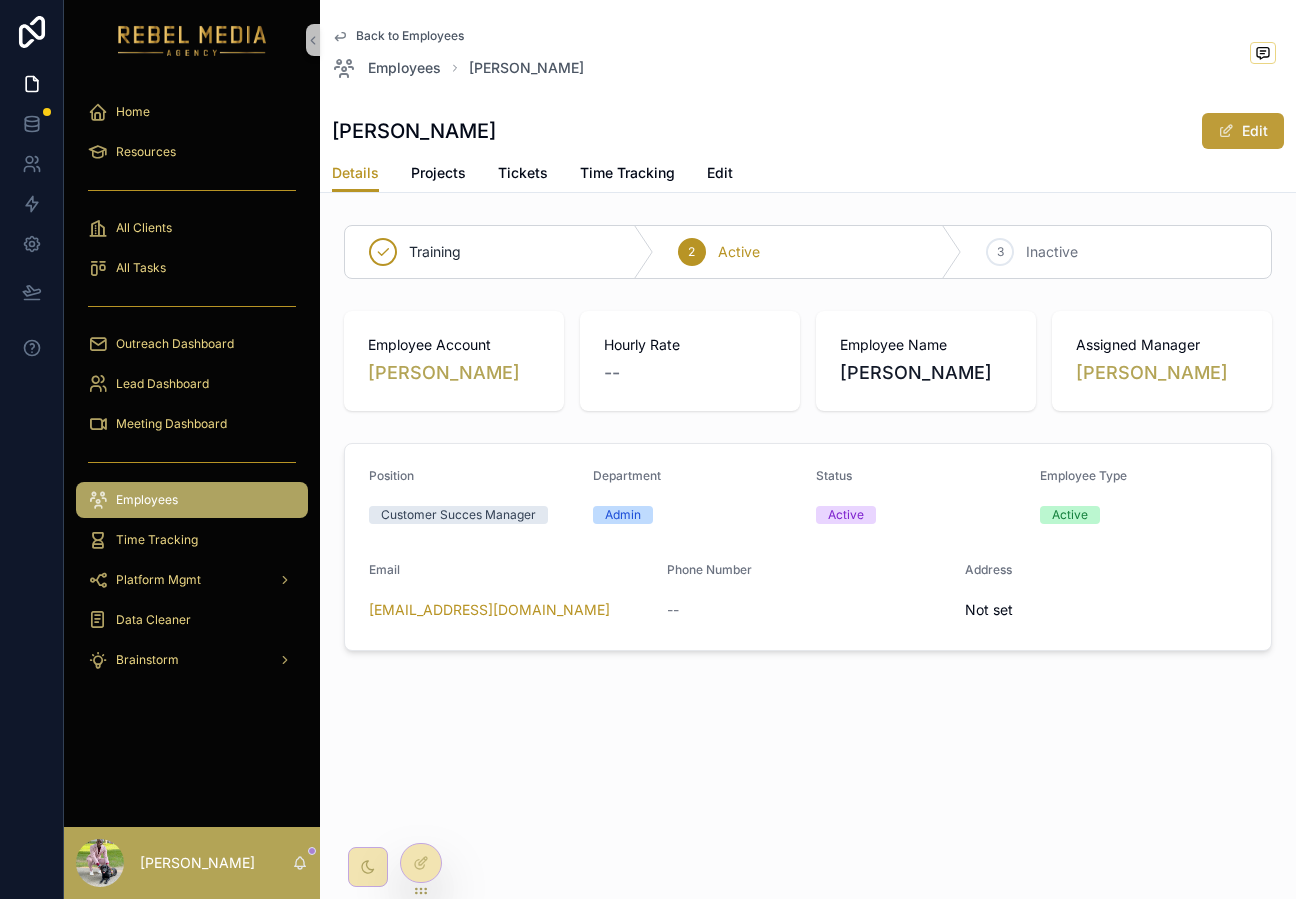 click at bounding box center (1226, 131) 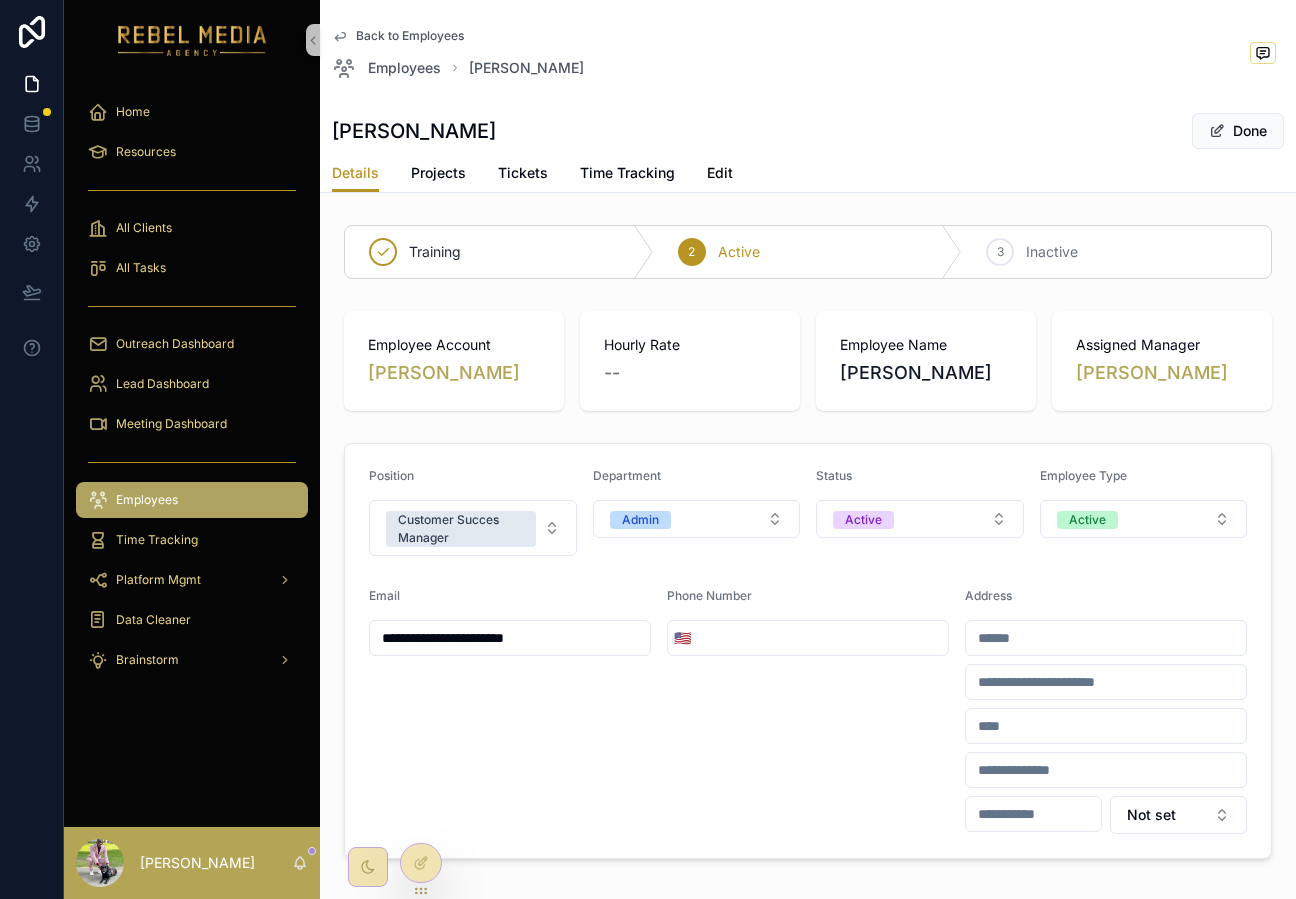 click on "Edit" at bounding box center [720, 173] 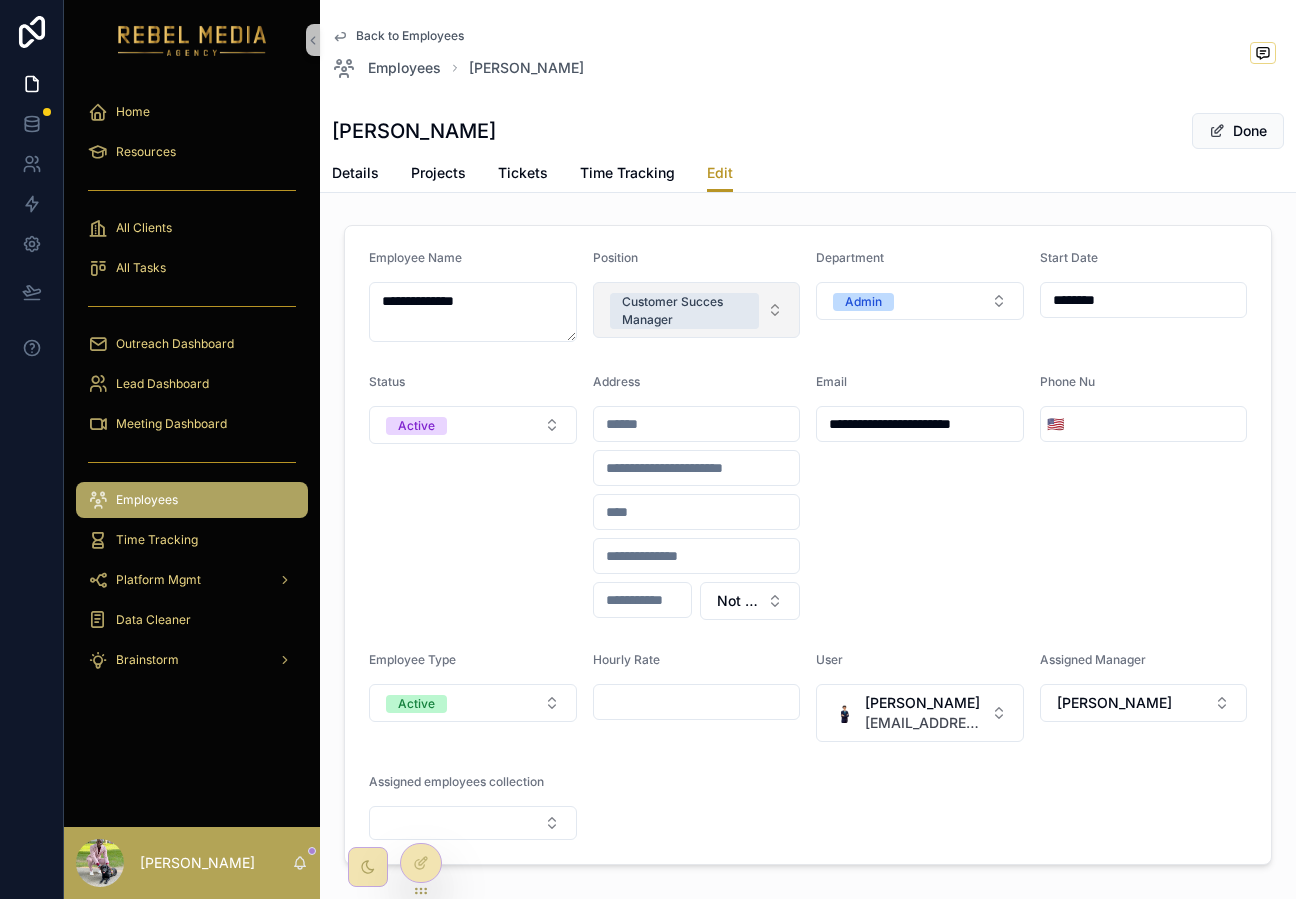 click on "Customer Succes Manager" at bounding box center (685, 311) 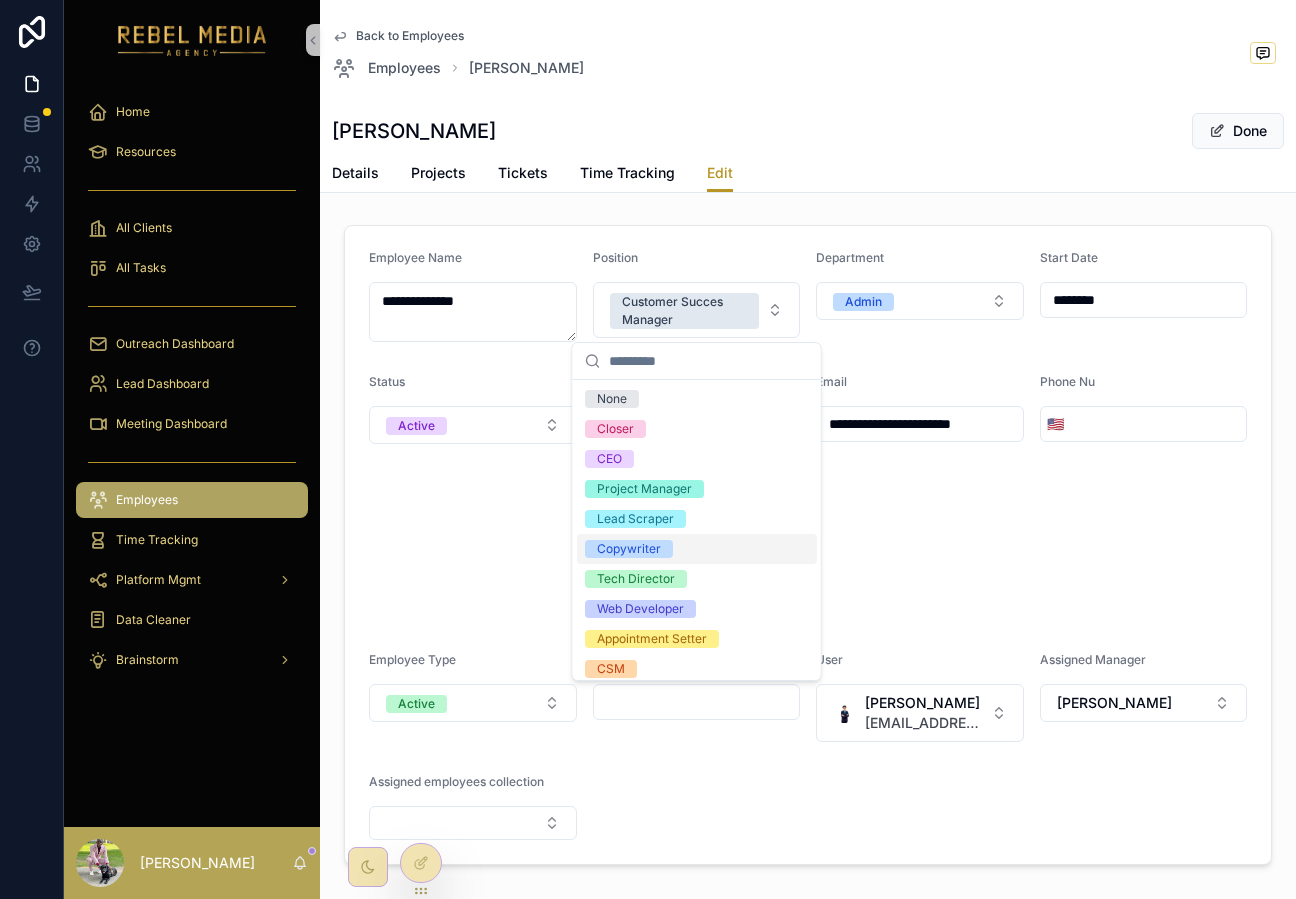 scroll, scrollTop: 206, scrollLeft: 0, axis: vertical 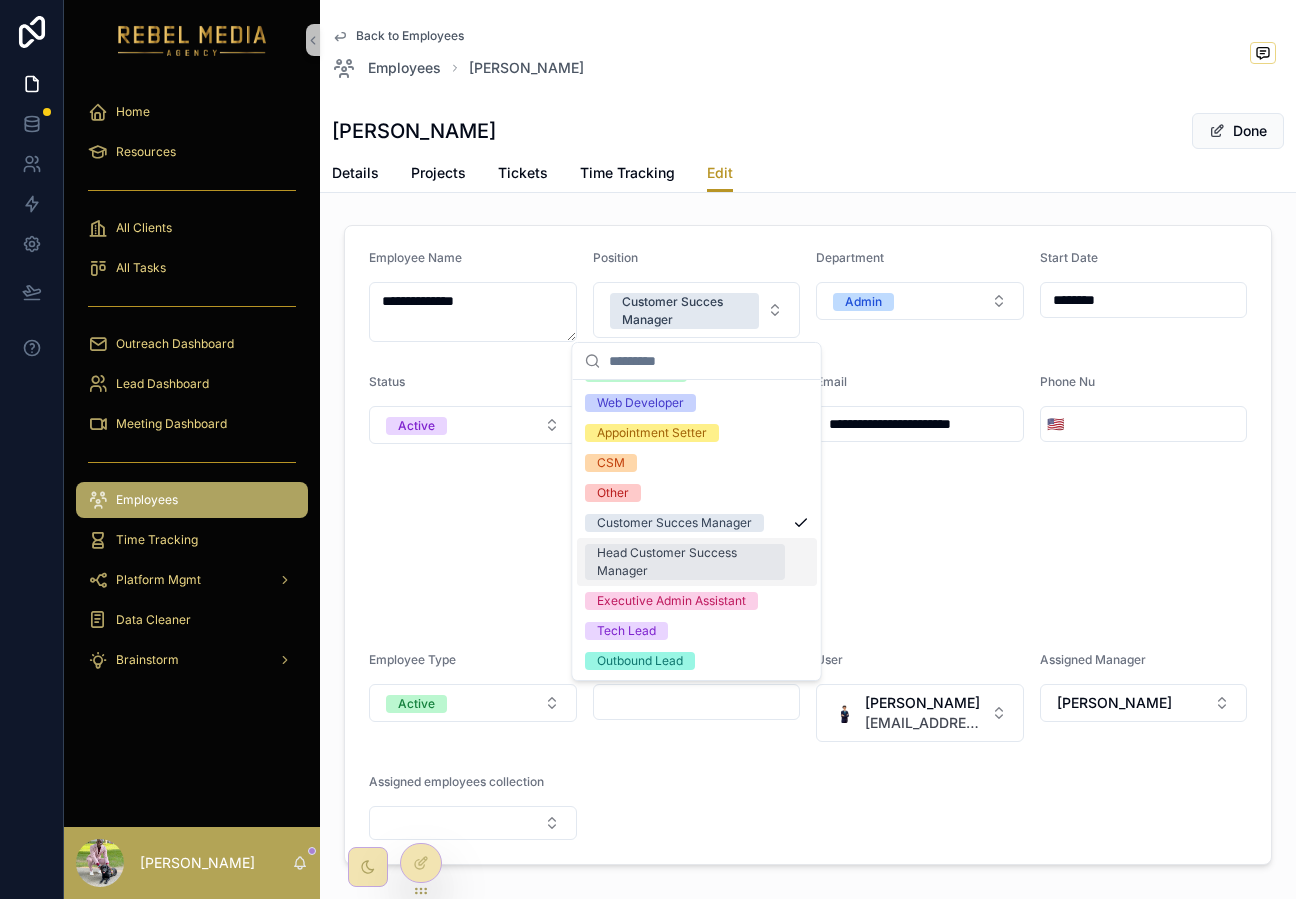 click on "Head Customer Success Manager" at bounding box center (685, 562) 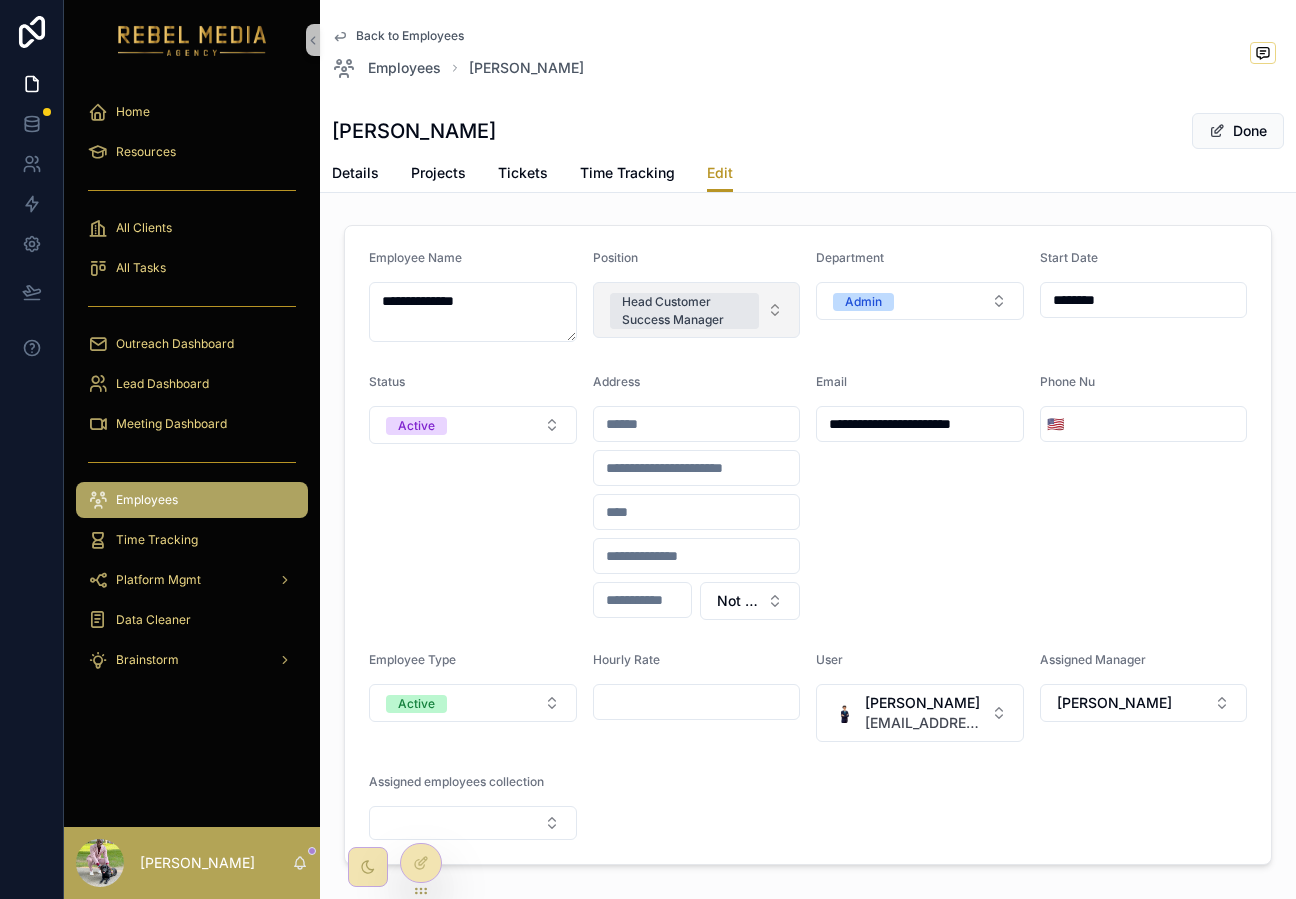 click on "Head Customer Success Manager" at bounding box center [685, 311] 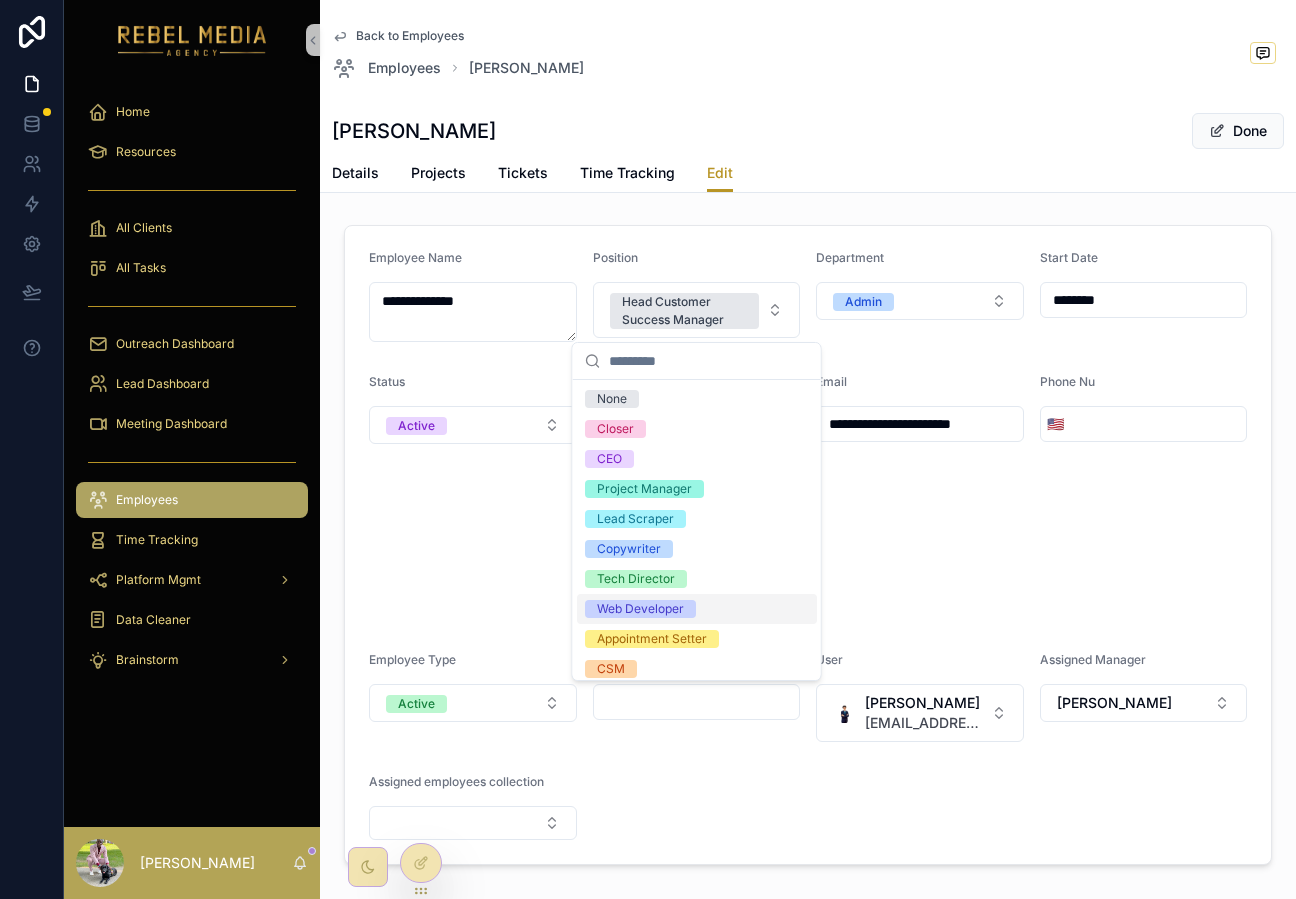 scroll, scrollTop: 206, scrollLeft: 0, axis: vertical 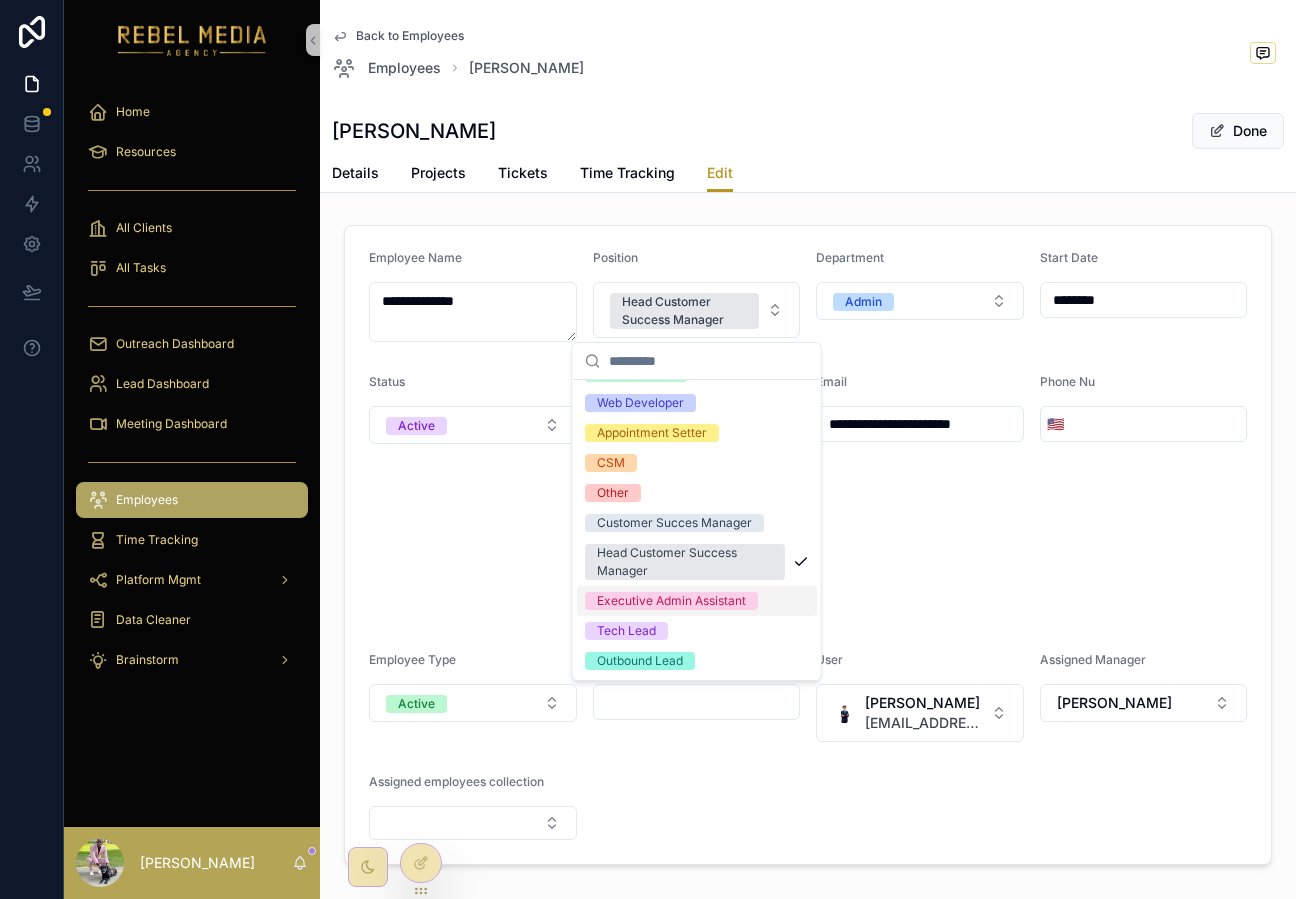 click on "Executive Admin Assistant" at bounding box center [697, 601] 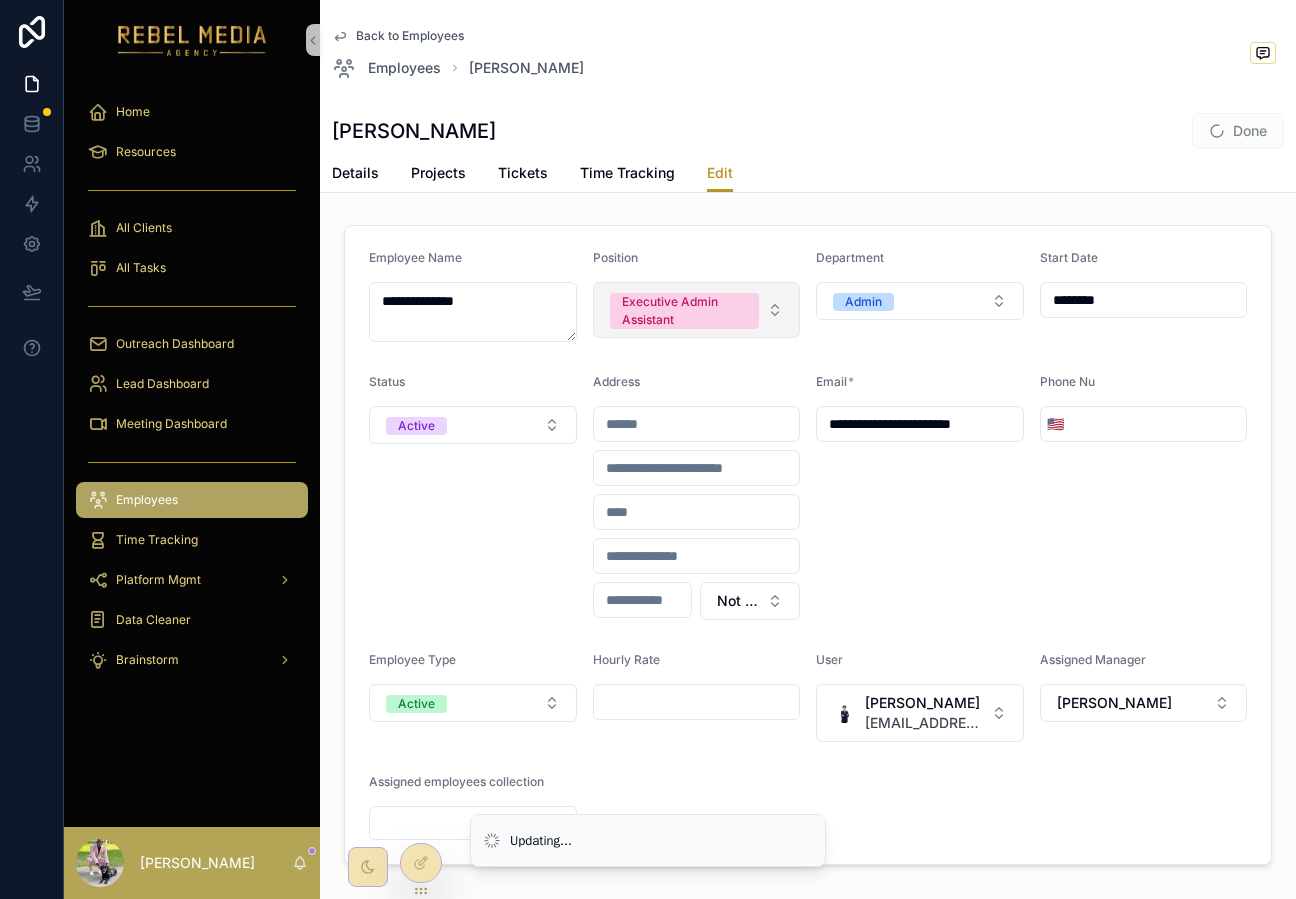 click on "Executive Admin Assistant" at bounding box center [685, 311] 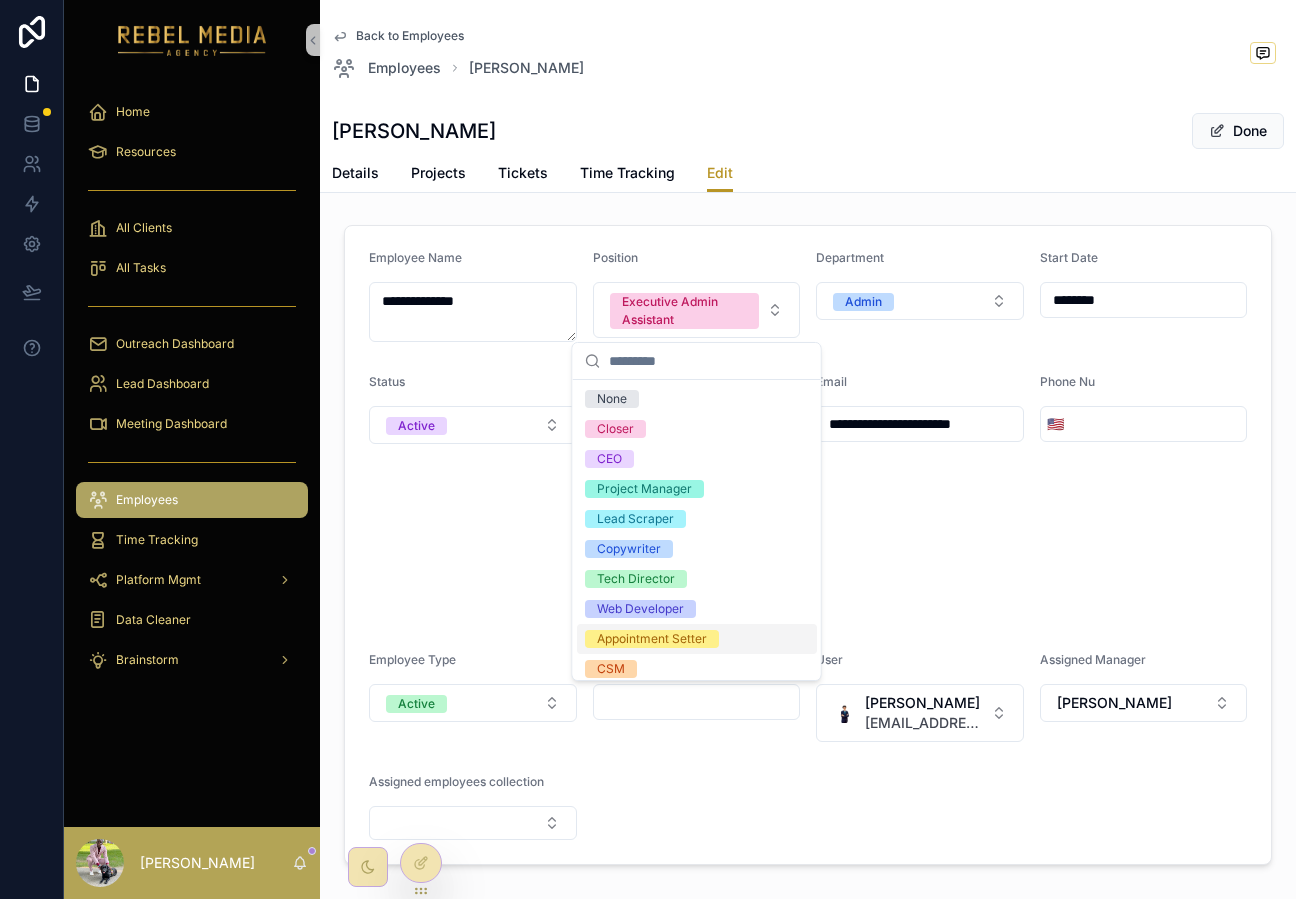 scroll, scrollTop: 206, scrollLeft: 0, axis: vertical 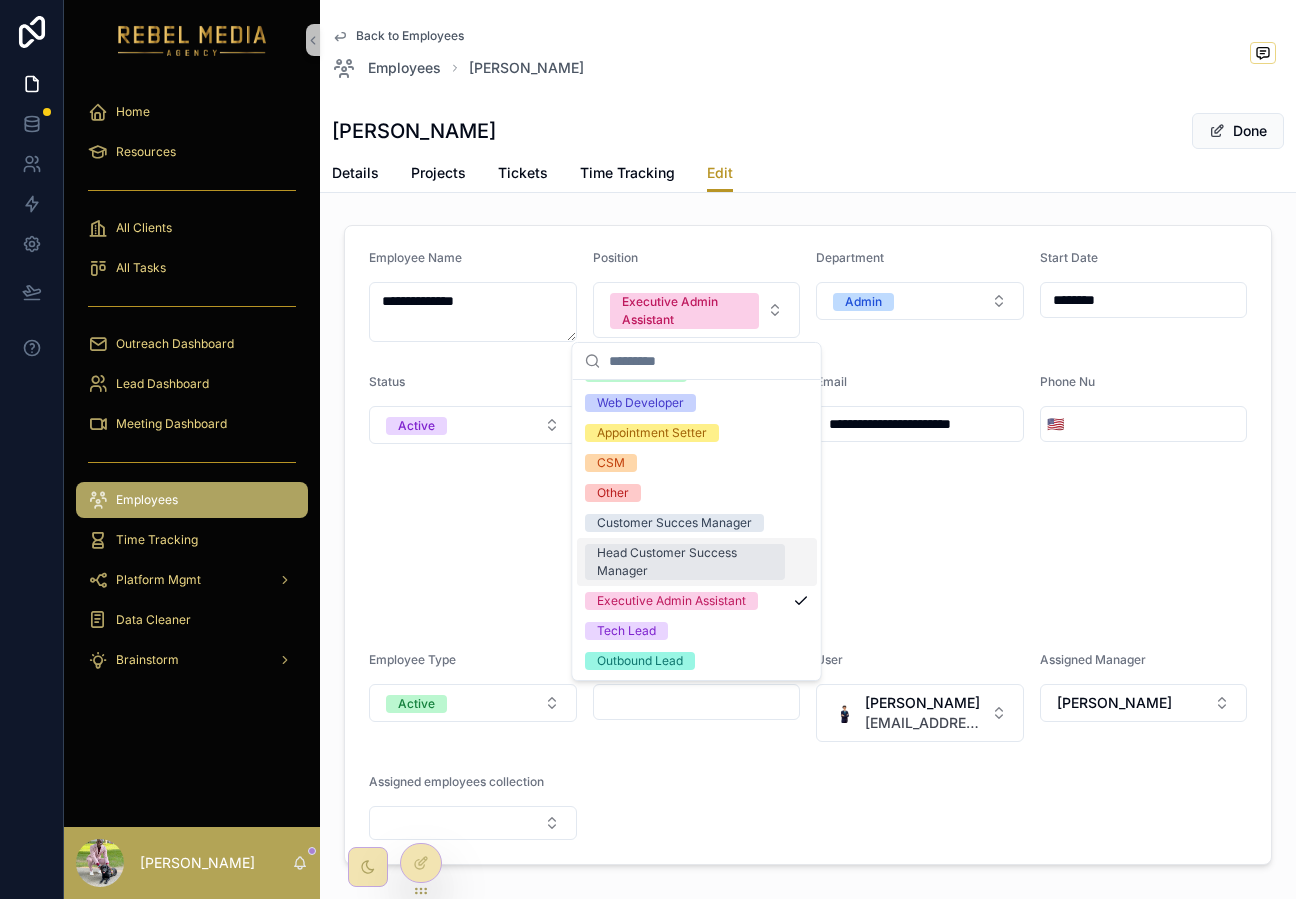 click on "Head Customer Success Manager" at bounding box center (685, 562) 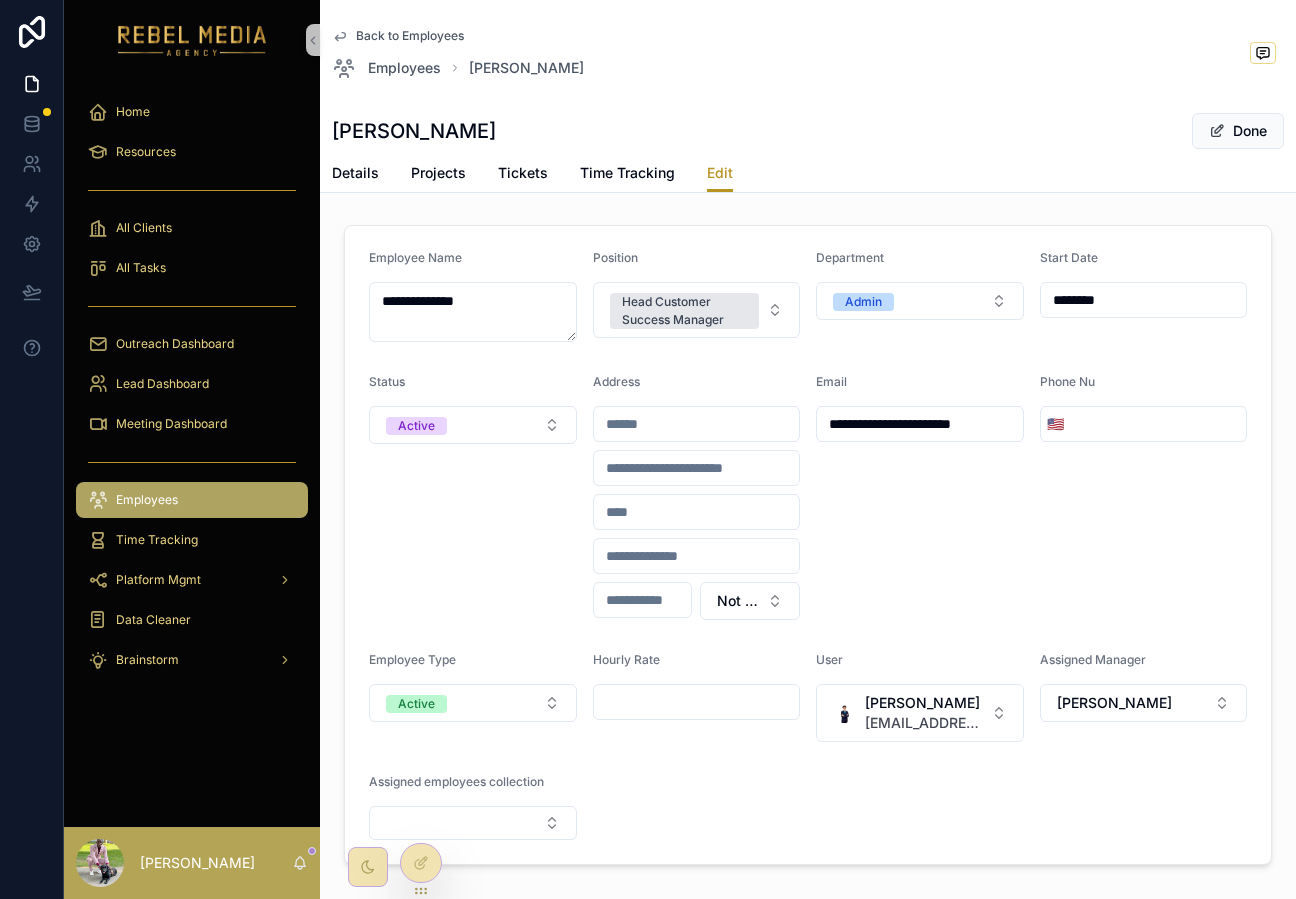 click on "**********" at bounding box center [920, 497] 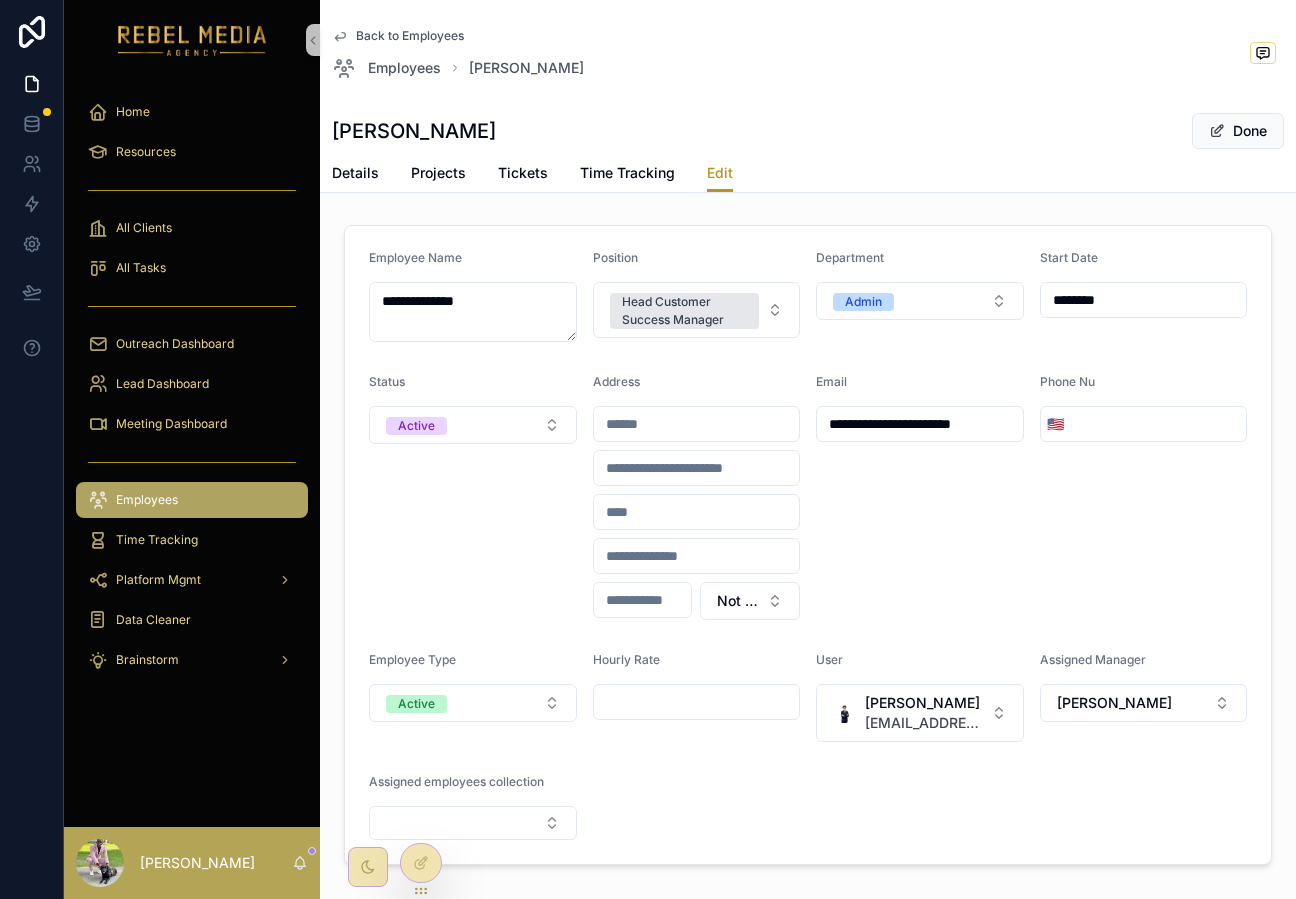 click on "Back to Employees Employees Sharem Salubre Sharem Salubre Done" at bounding box center (808, 77) 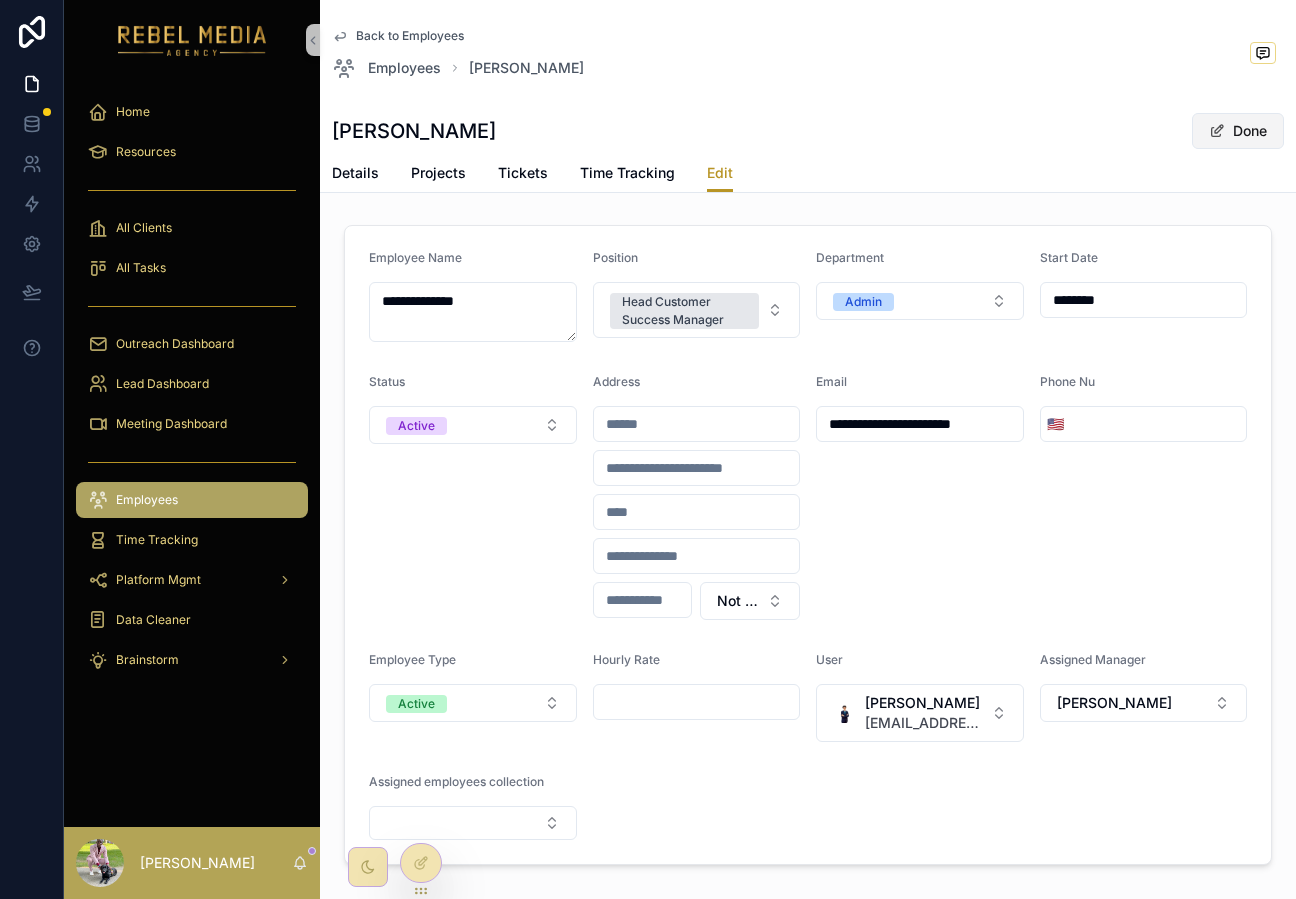 click at bounding box center [1217, 131] 